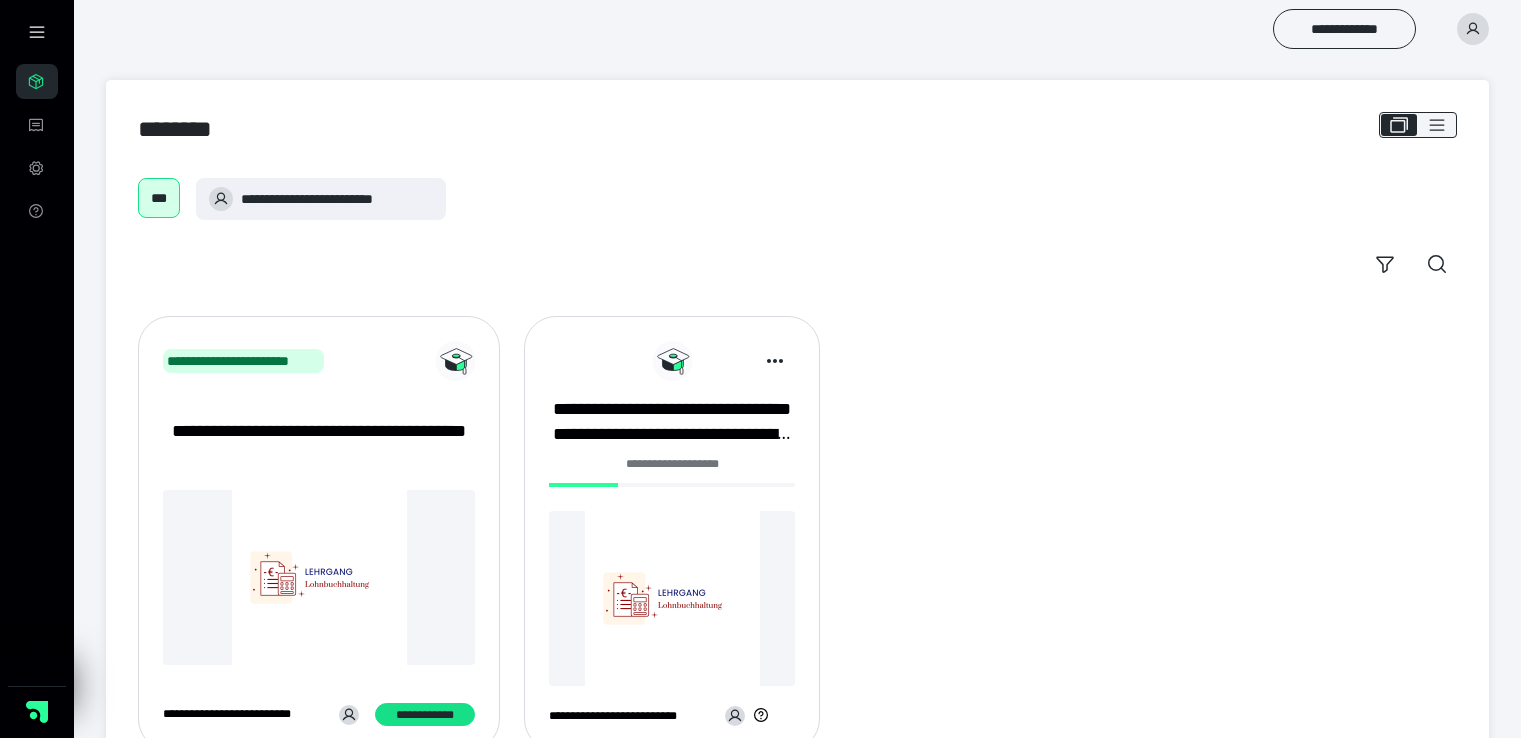 scroll, scrollTop: 0, scrollLeft: 0, axis: both 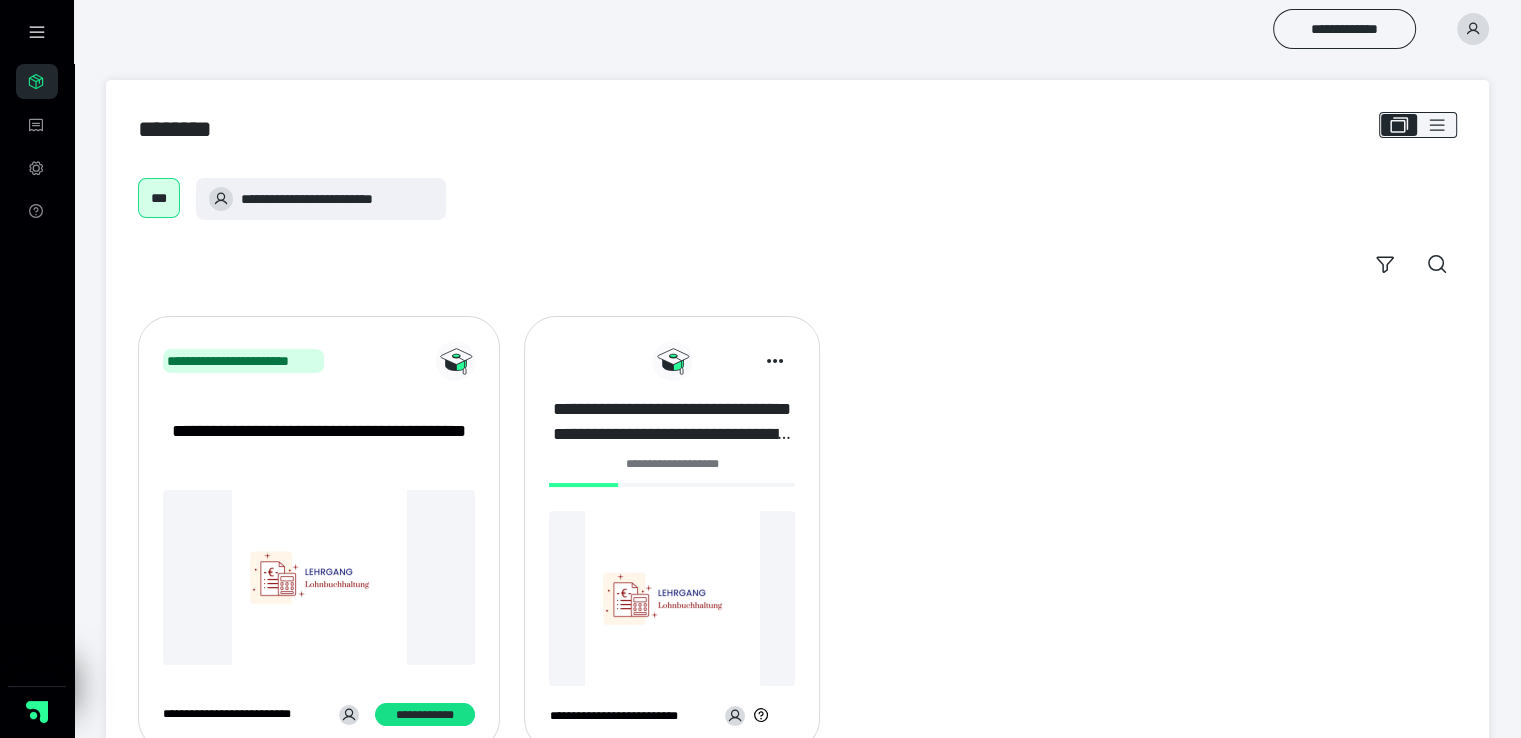 click on "**********" at bounding box center (671, 422) 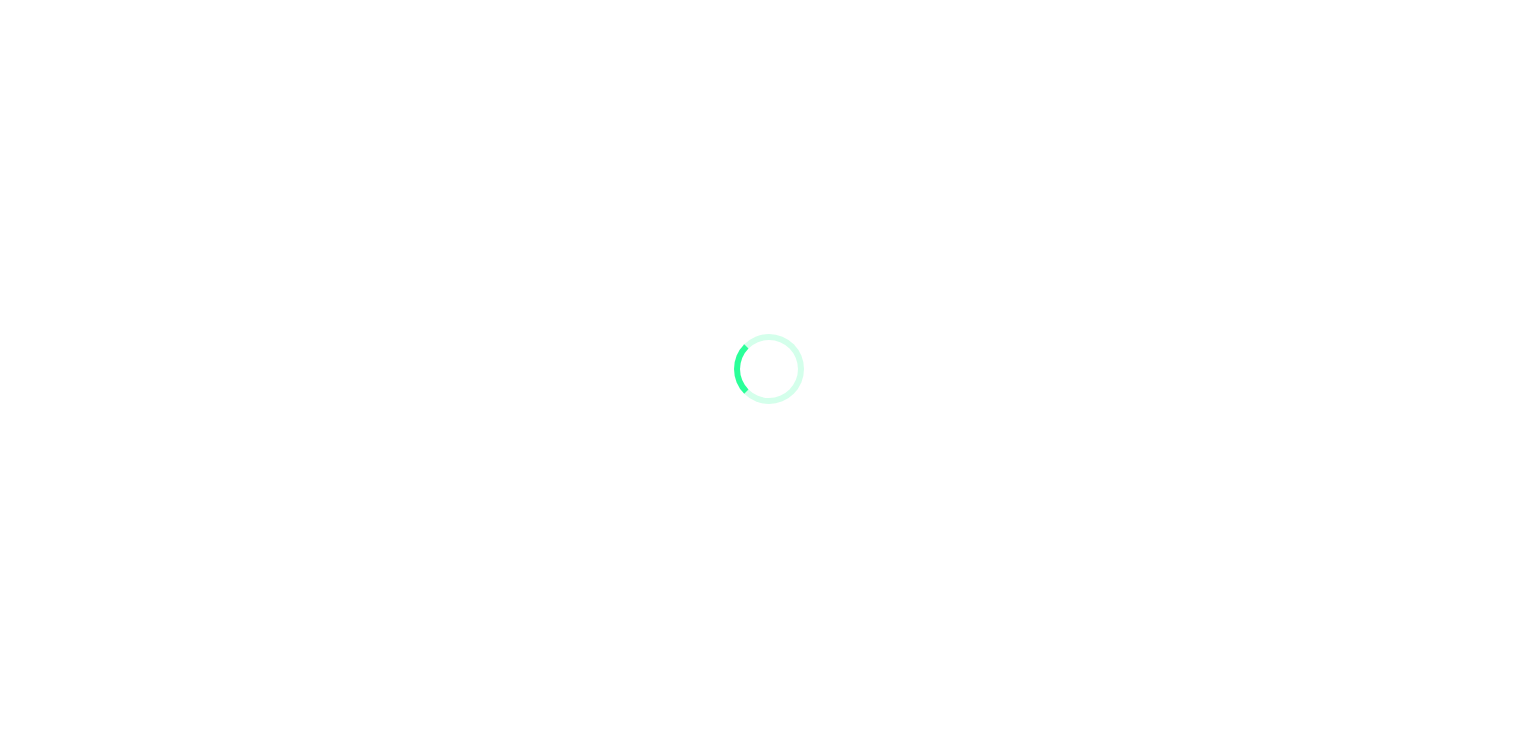 scroll, scrollTop: 0, scrollLeft: 0, axis: both 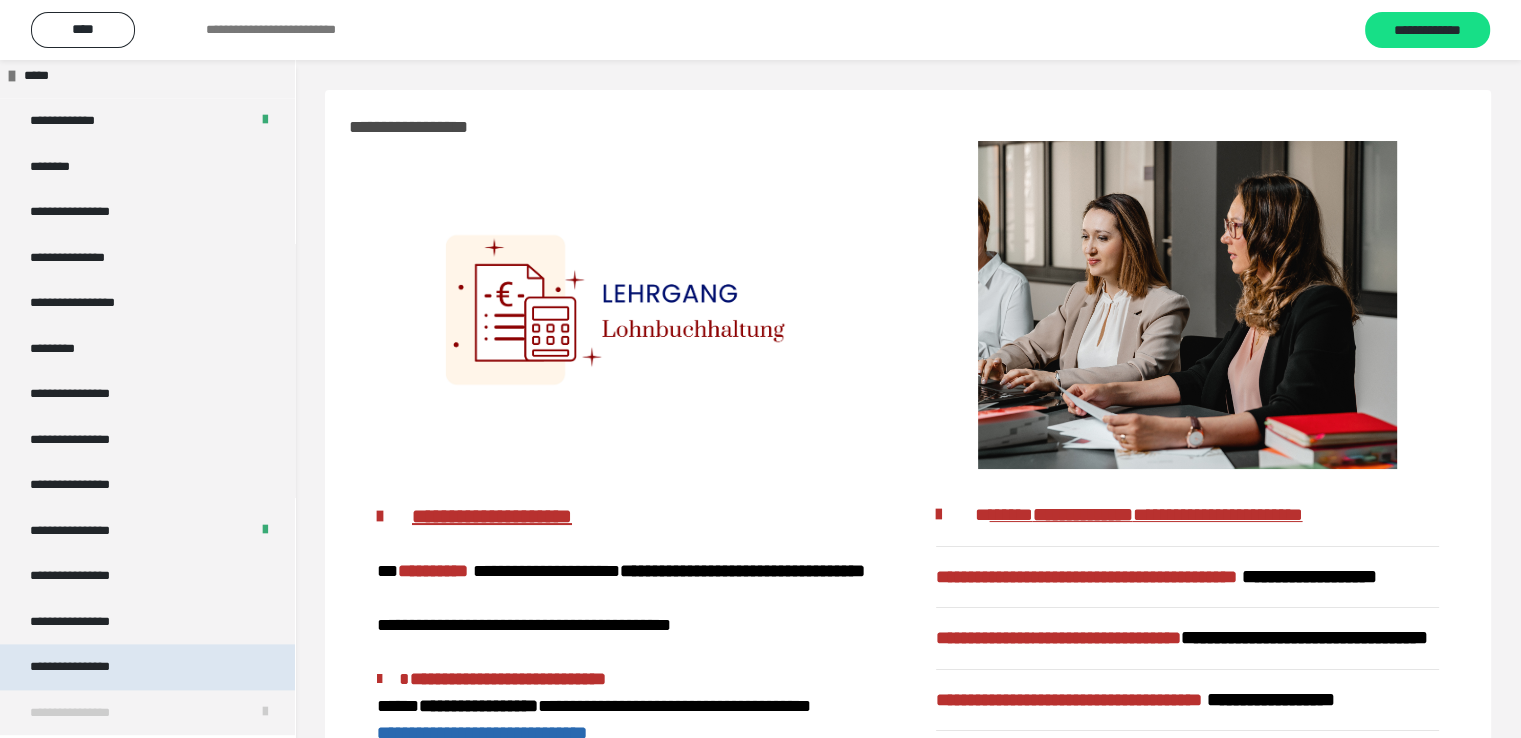 click on "**********" at bounding box center [87, 667] 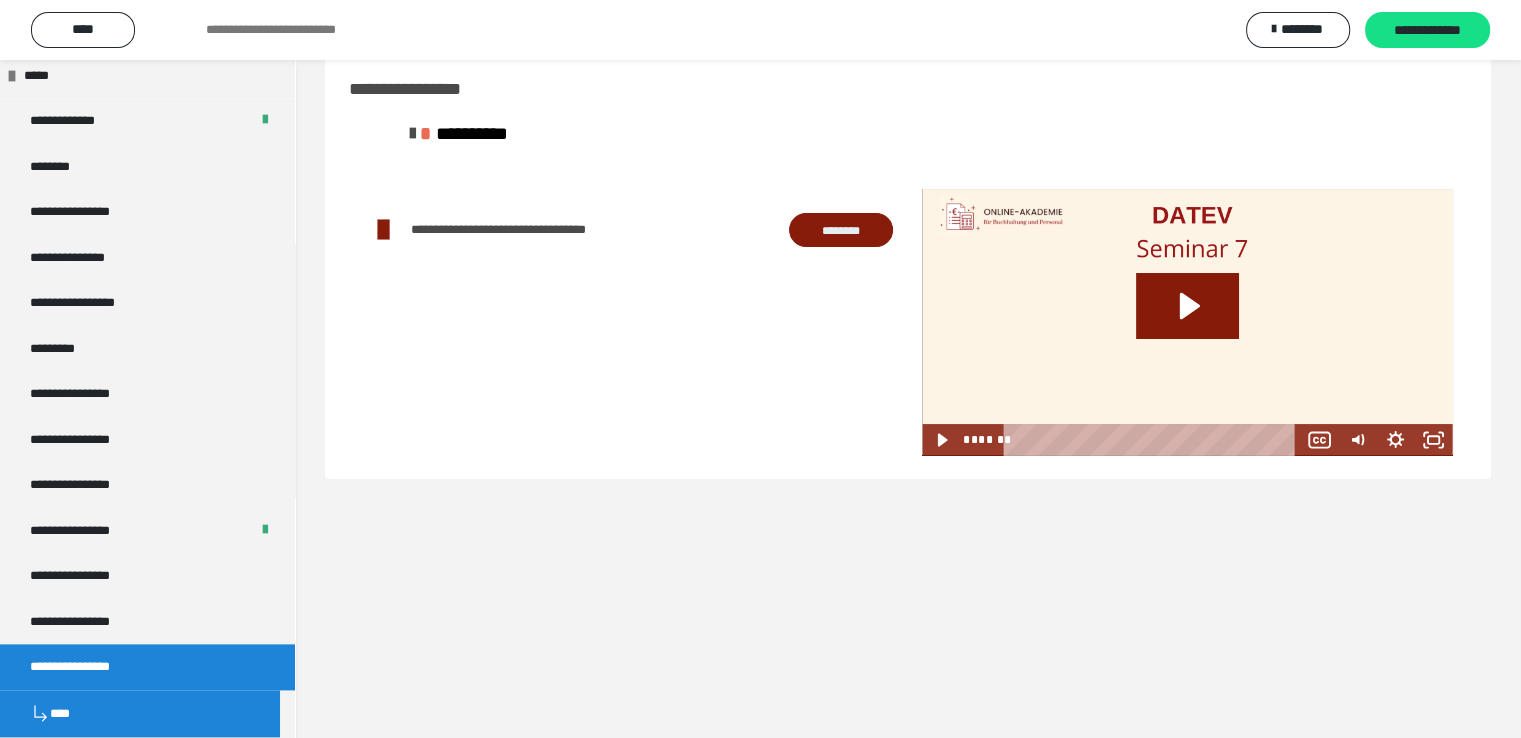 scroll, scrollTop: 60, scrollLeft: 0, axis: vertical 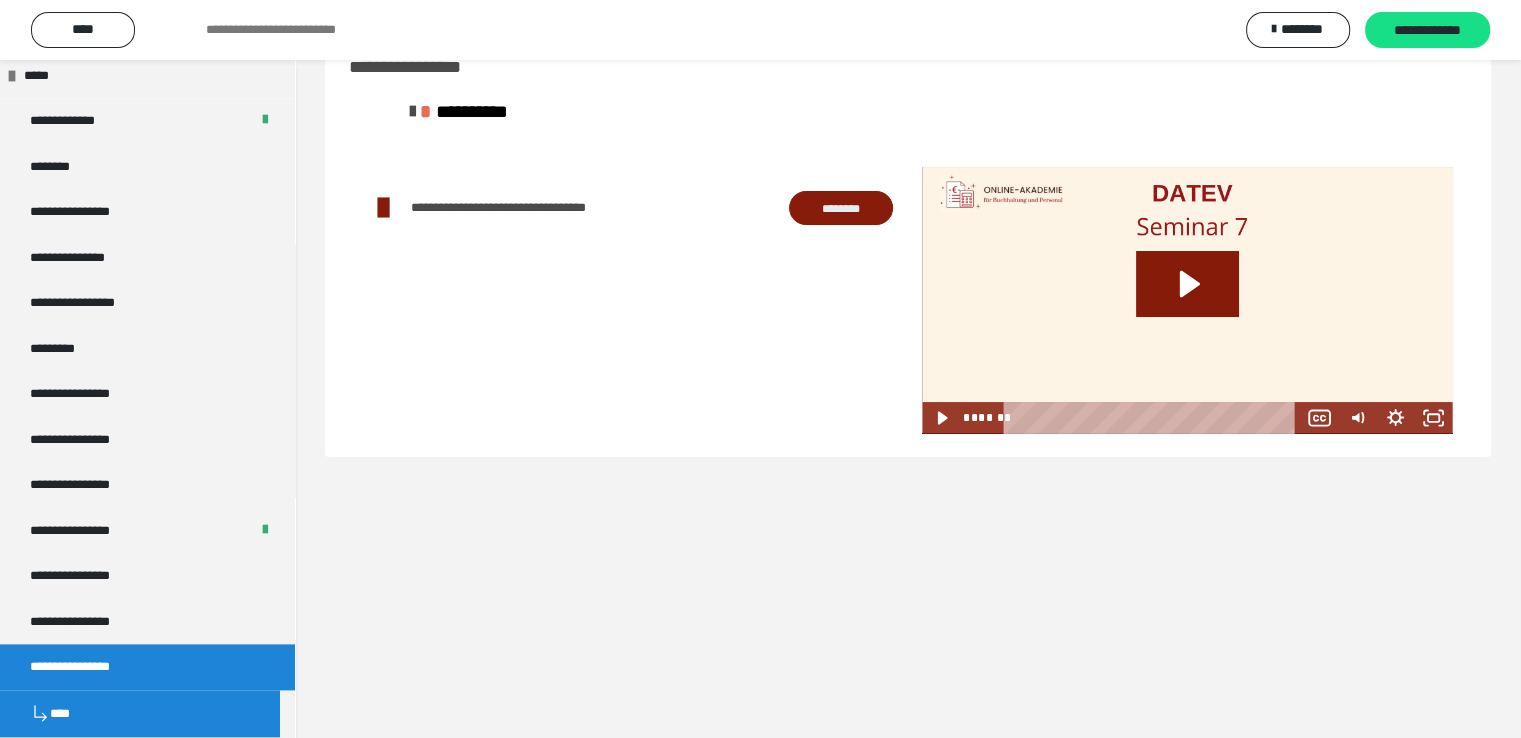 click on "**********" at bounding box center (908, 369) 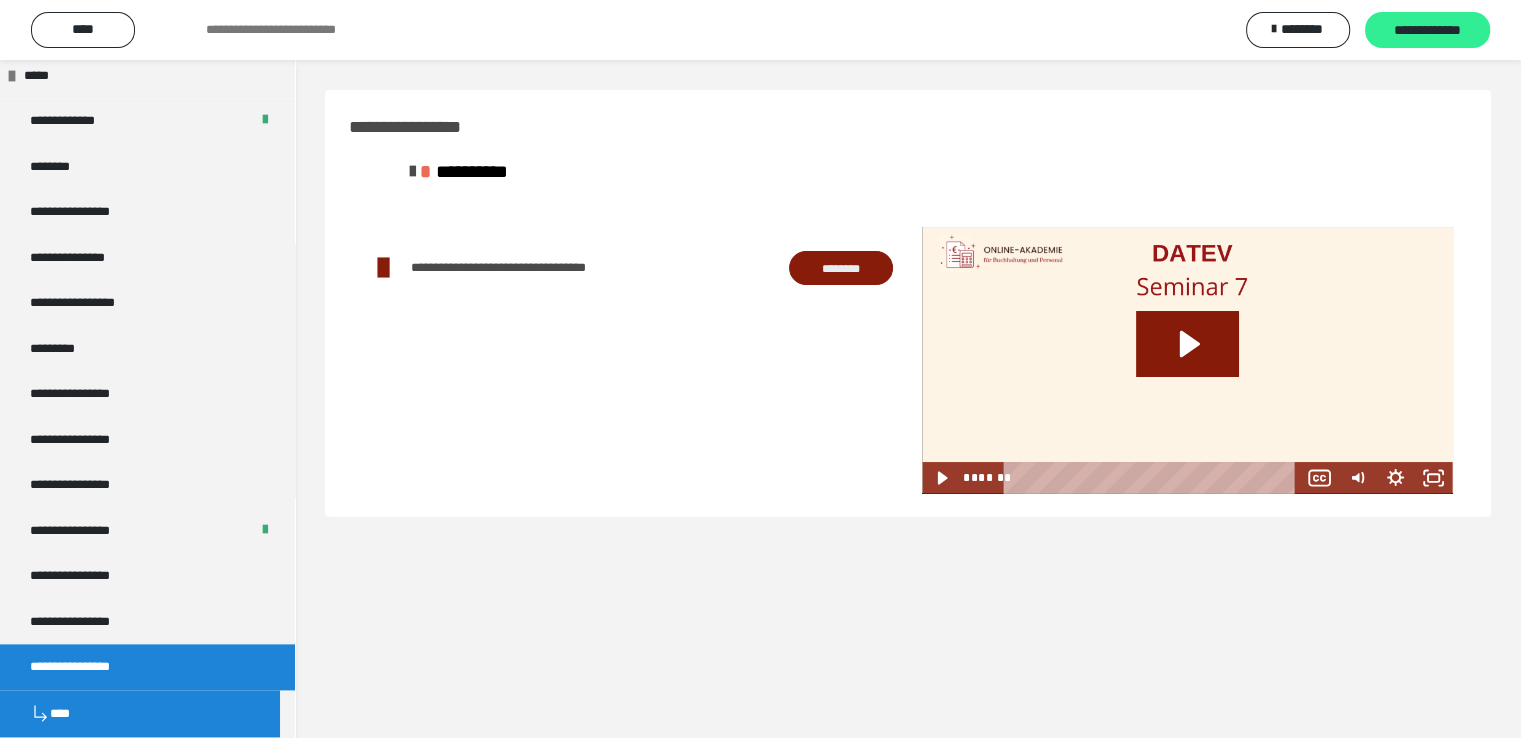 click on "**********" at bounding box center [1427, 31] 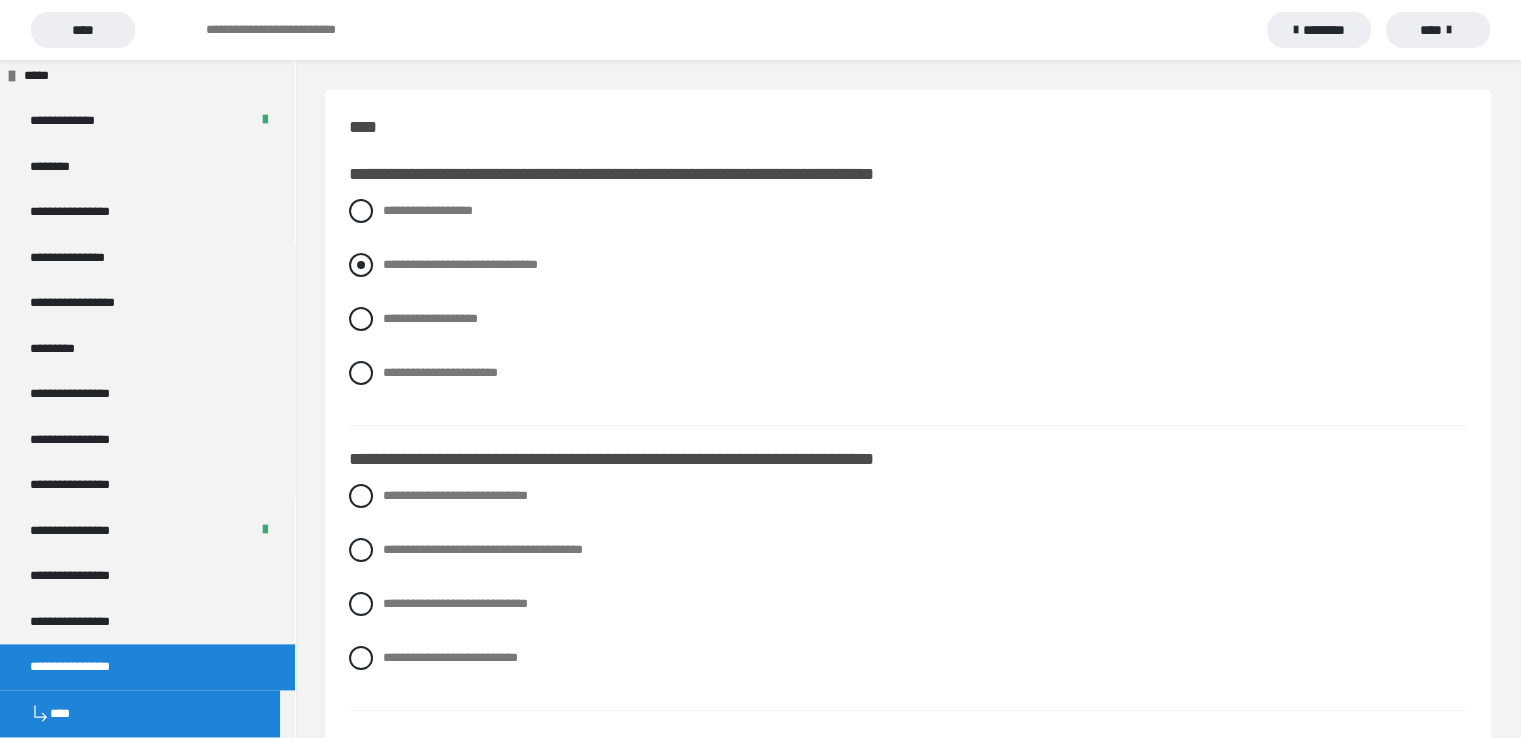 click at bounding box center (361, 265) 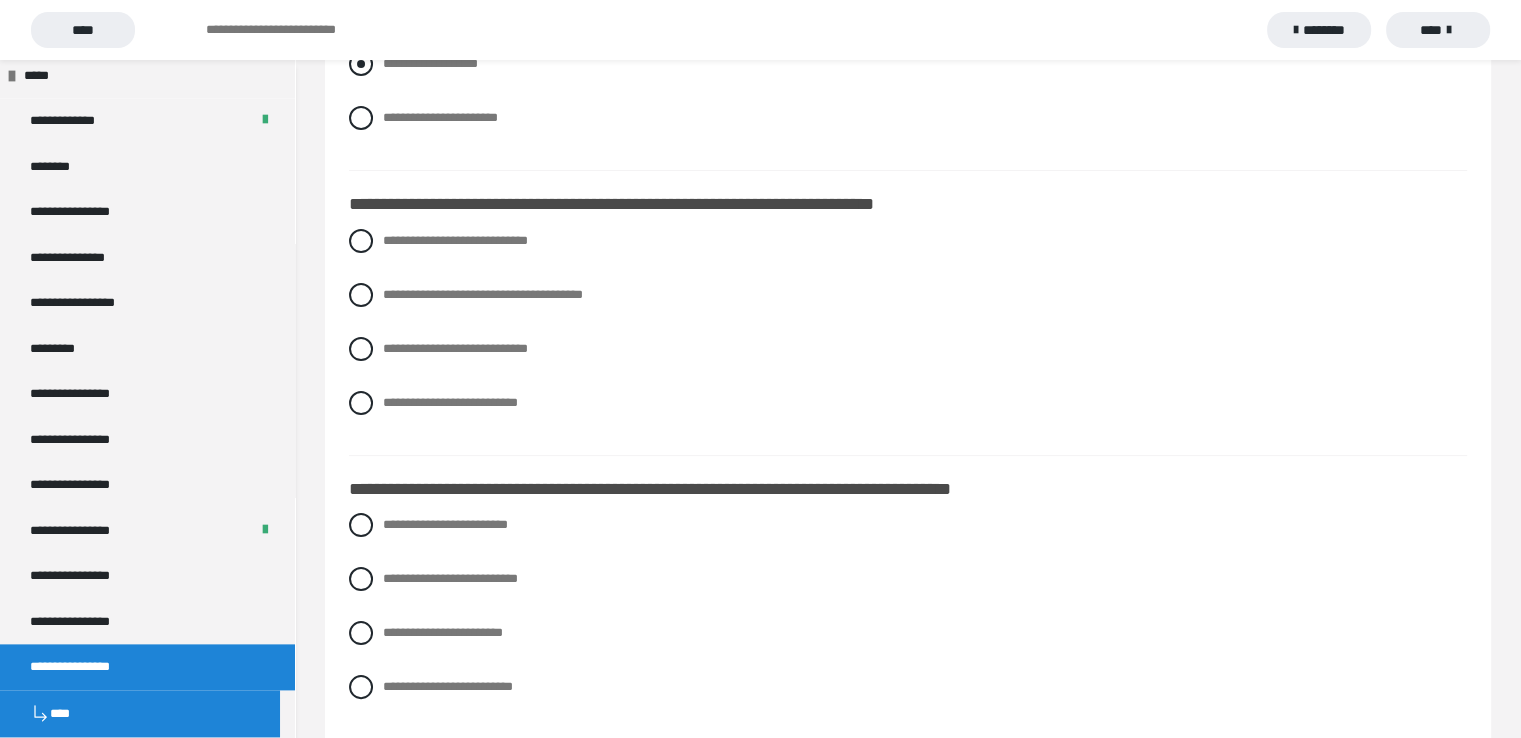 scroll, scrollTop: 300, scrollLeft: 0, axis: vertical 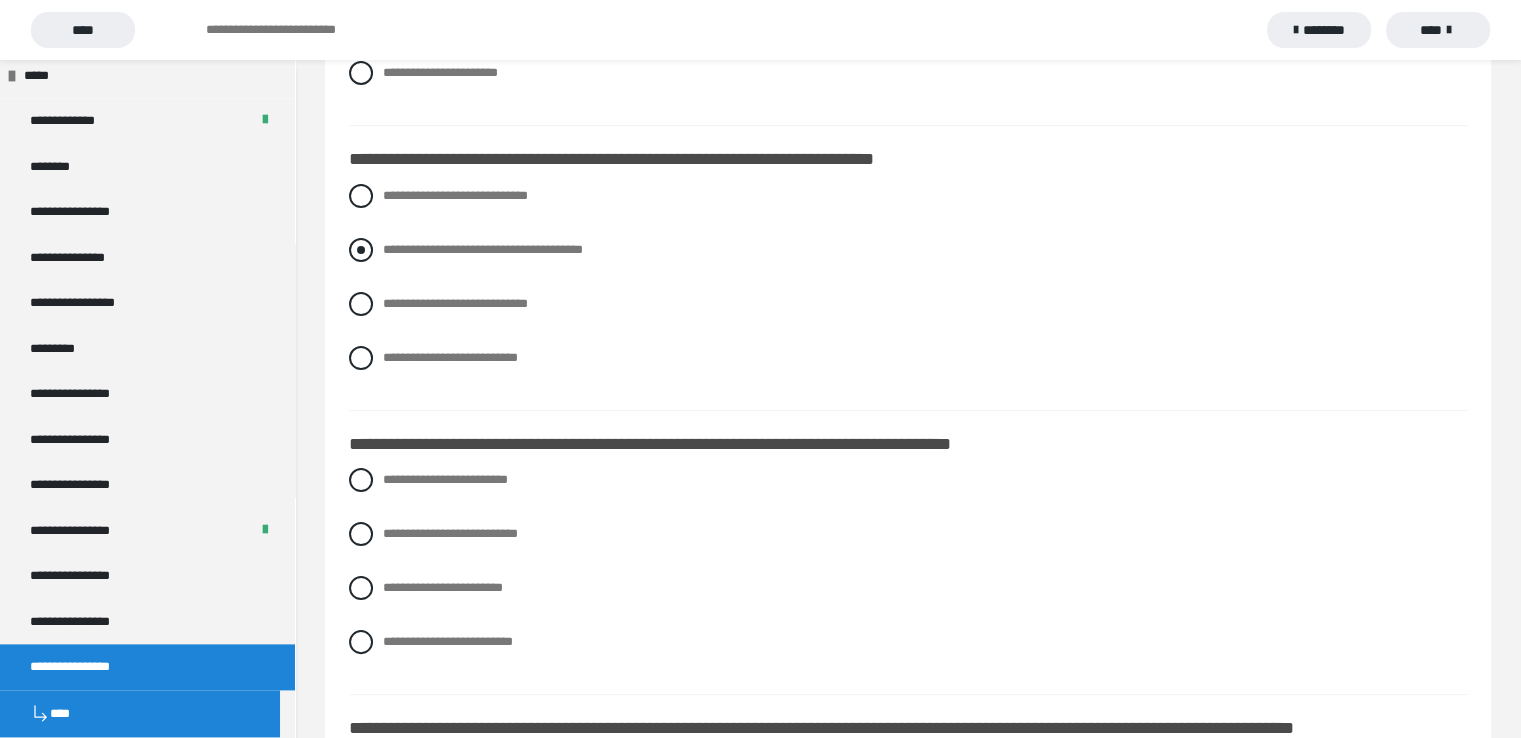 click at bounding box center [361, 250] 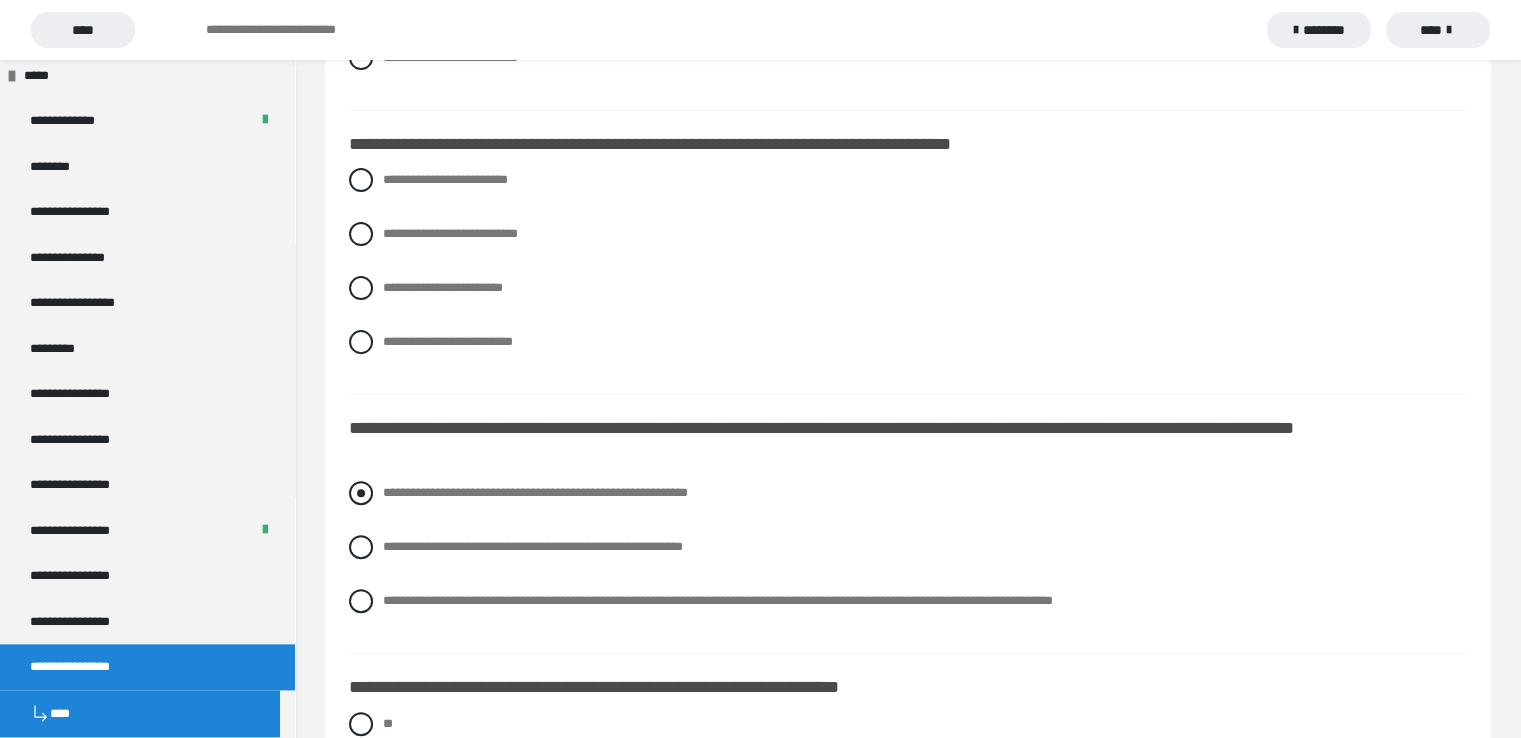 scroll, scrollTop: 700, scrollLeft: 0, axis: vertical 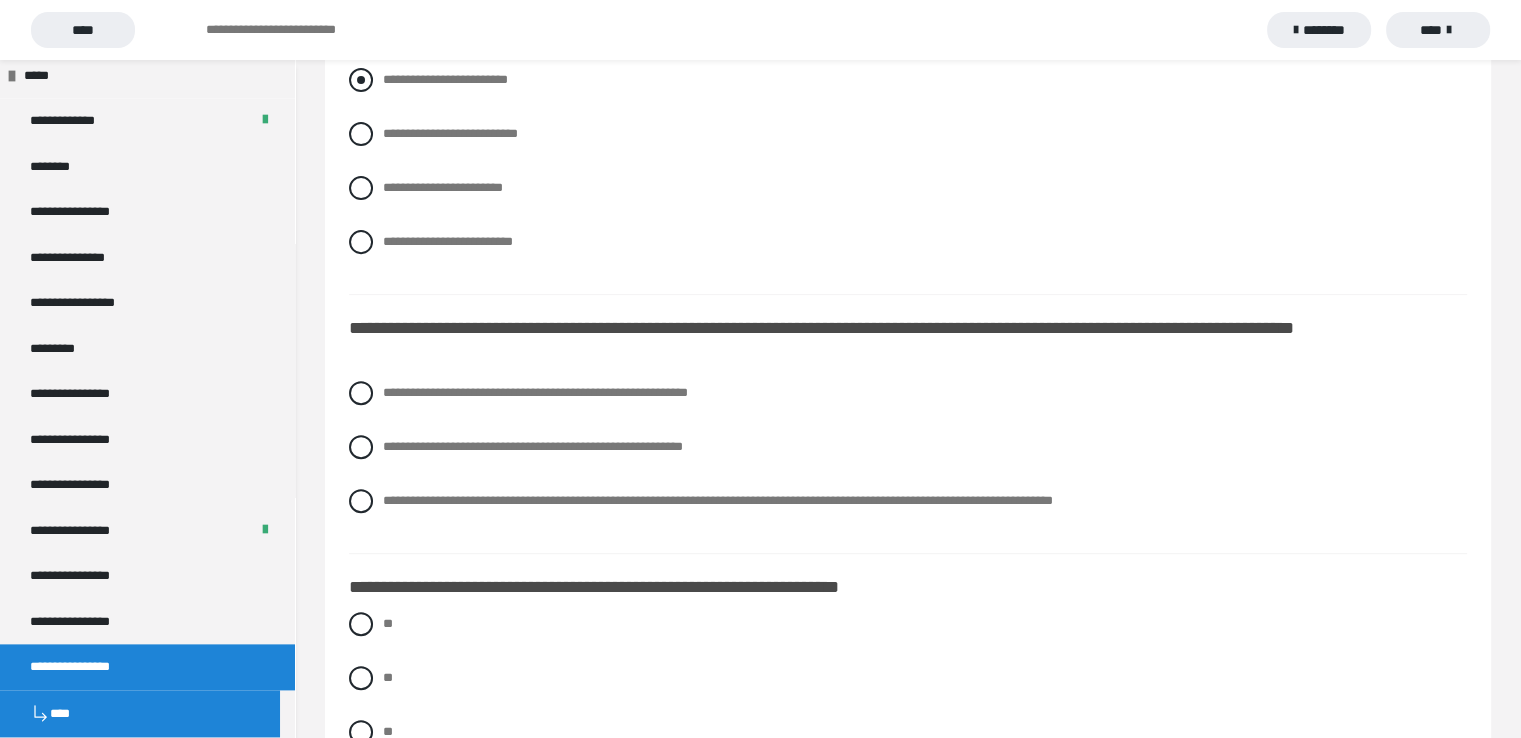 click at bounding box center [361, 80] 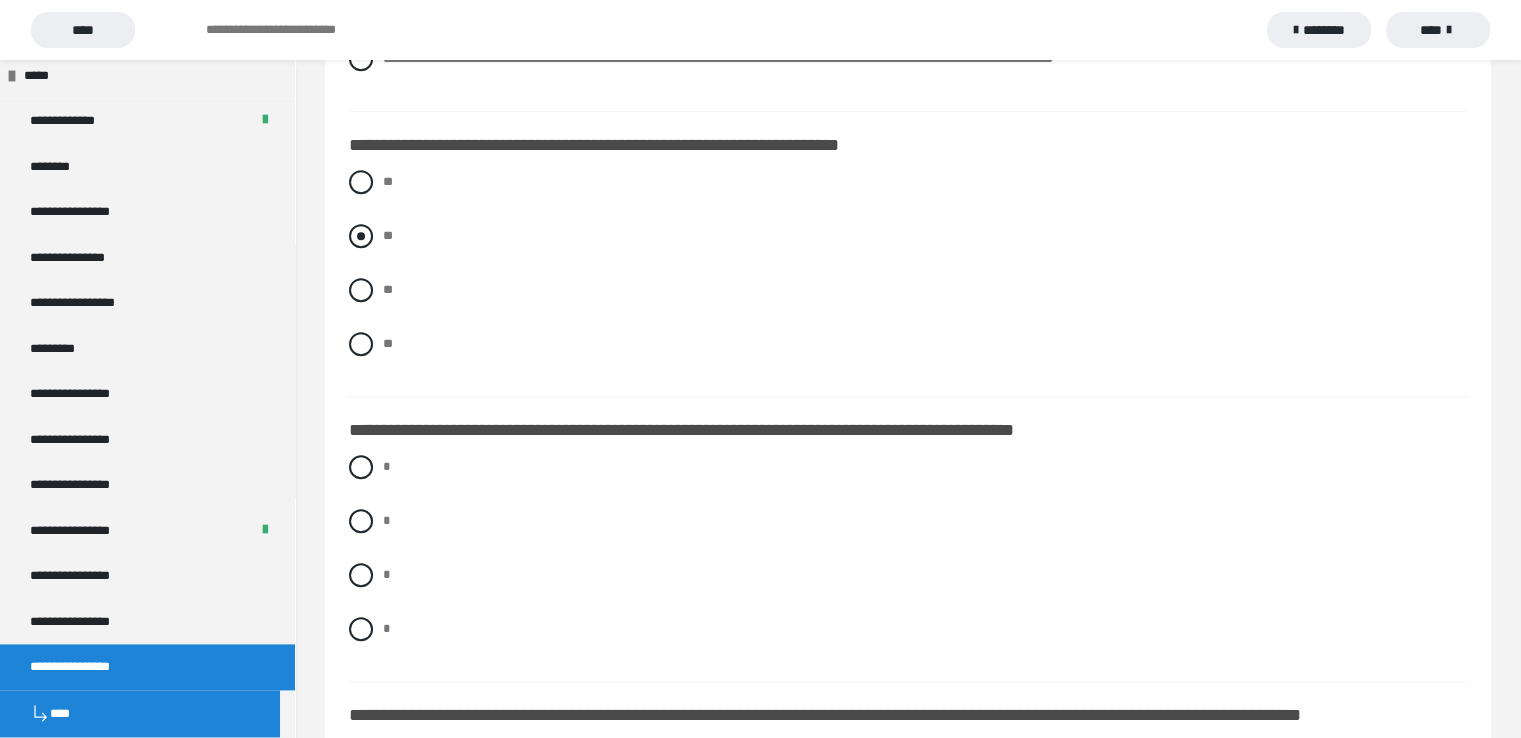 scroll, scrollTop: 1107, scrollLeft: 0, axis: vertical 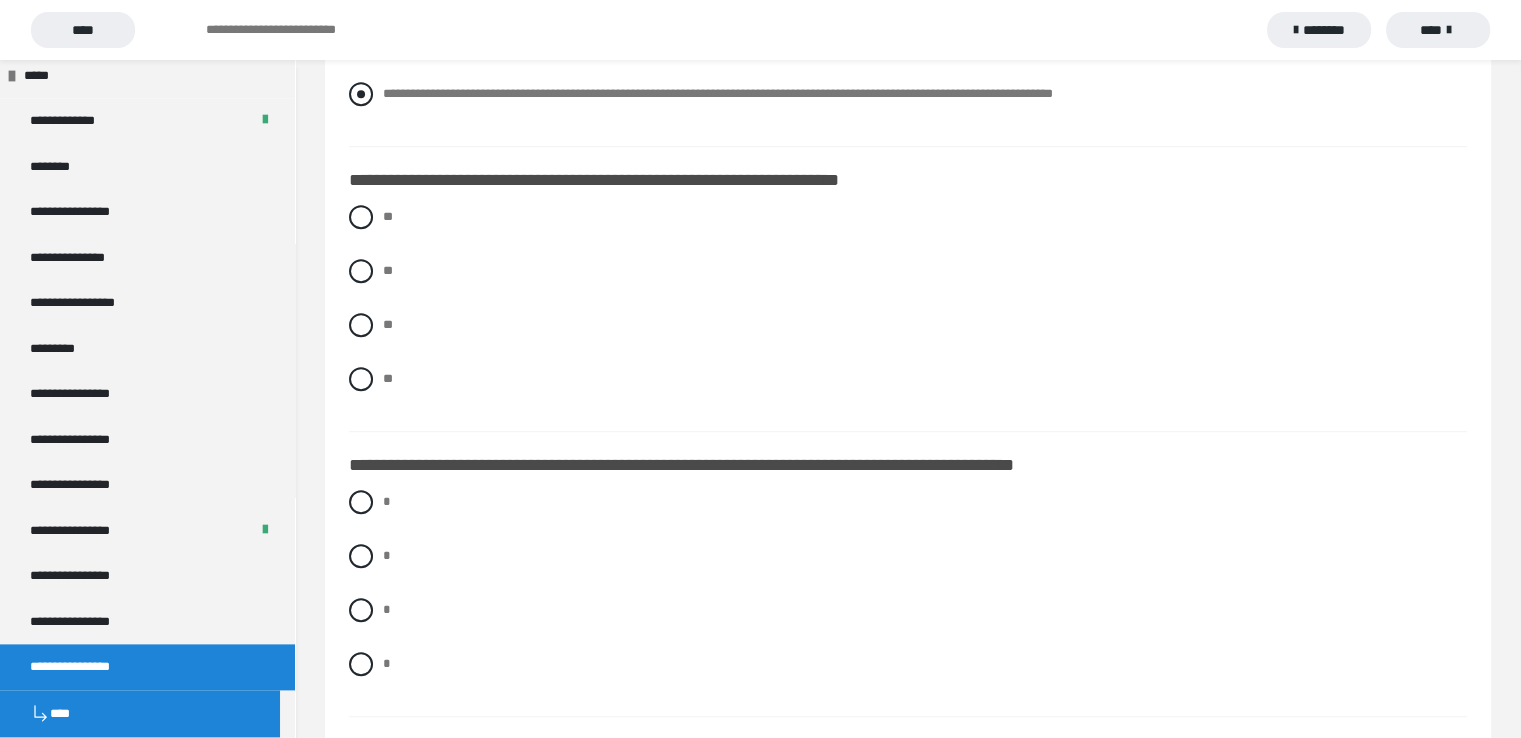 click at bounding box center (361, 94) 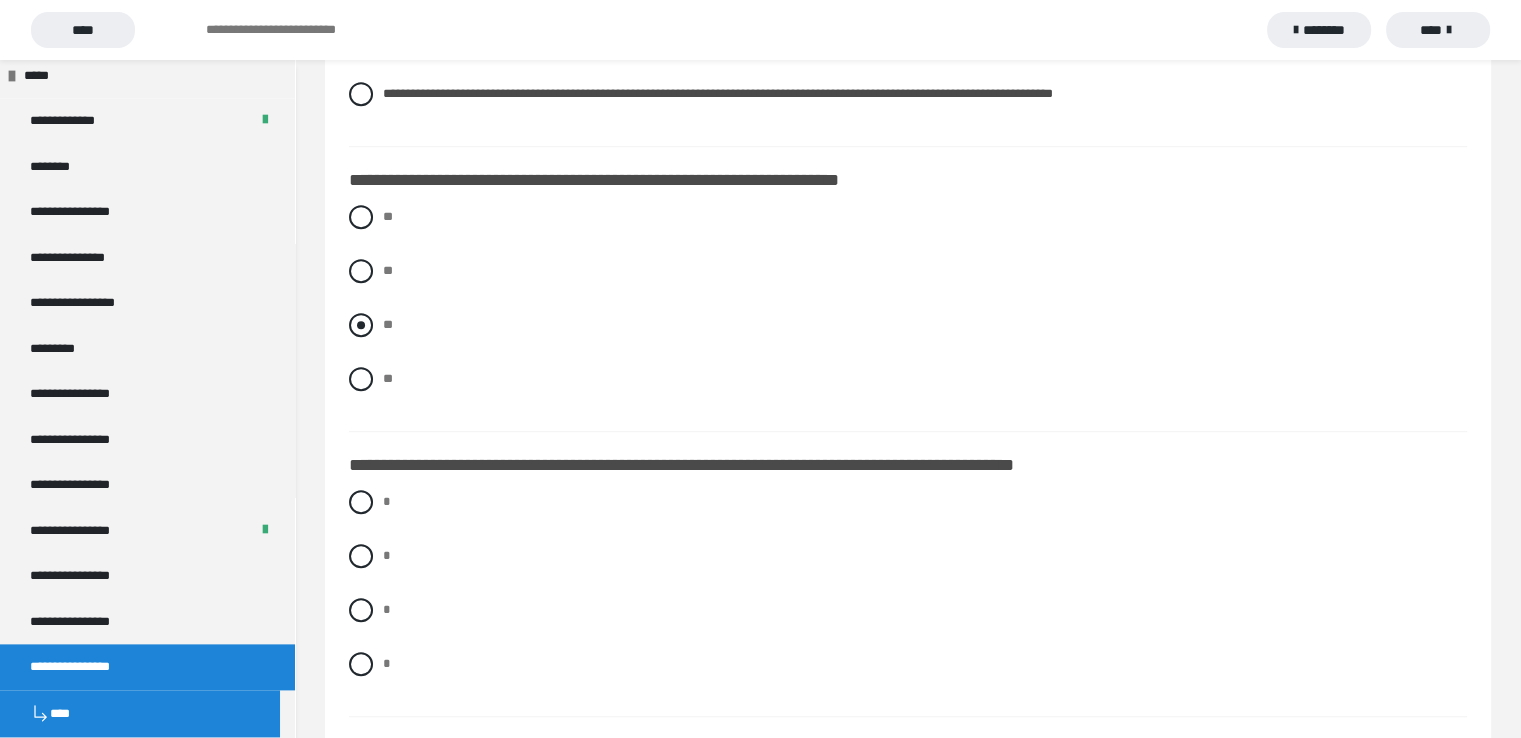 click at bounding box center (361, 325) 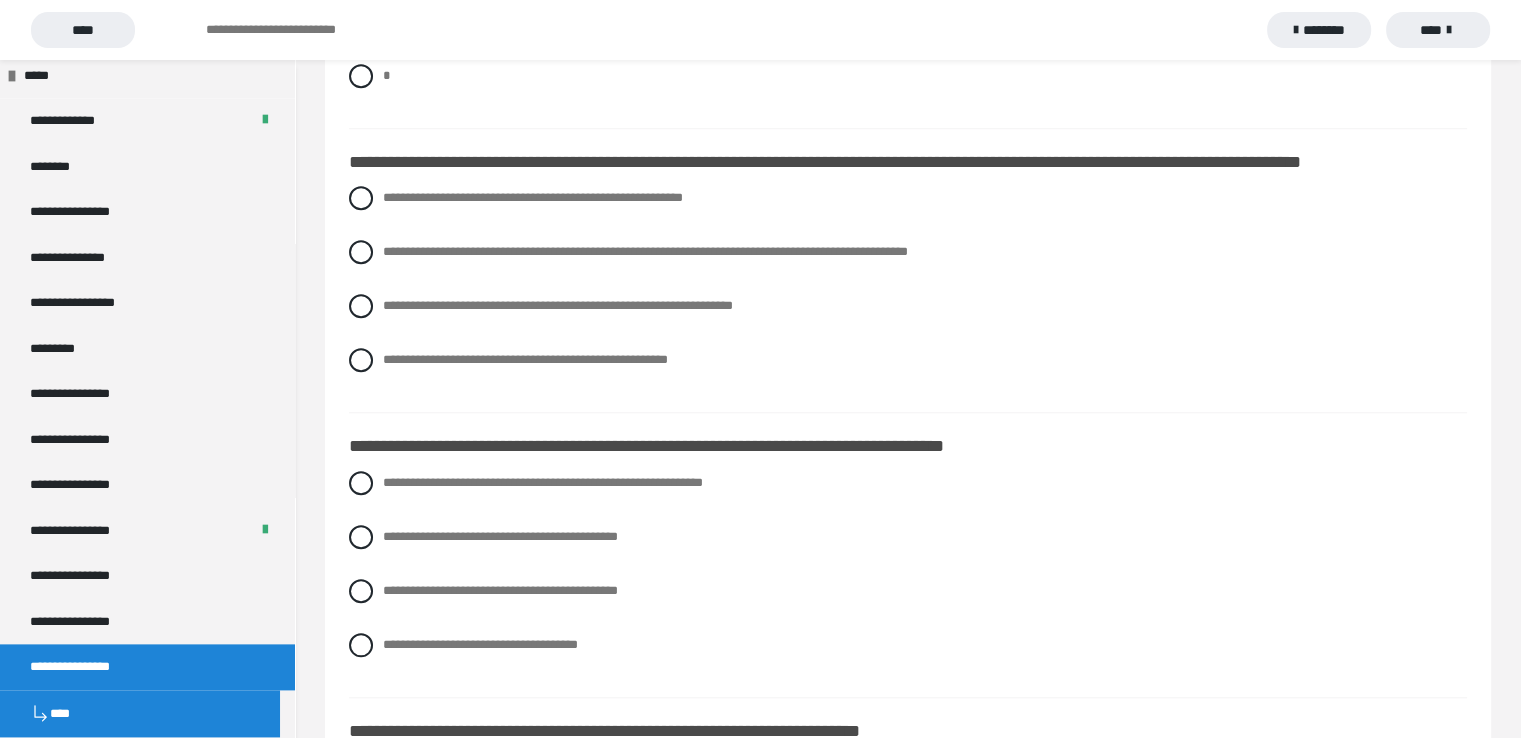 scroll, scrollTop: 1707, scrollLeft: 0, axis: vertical 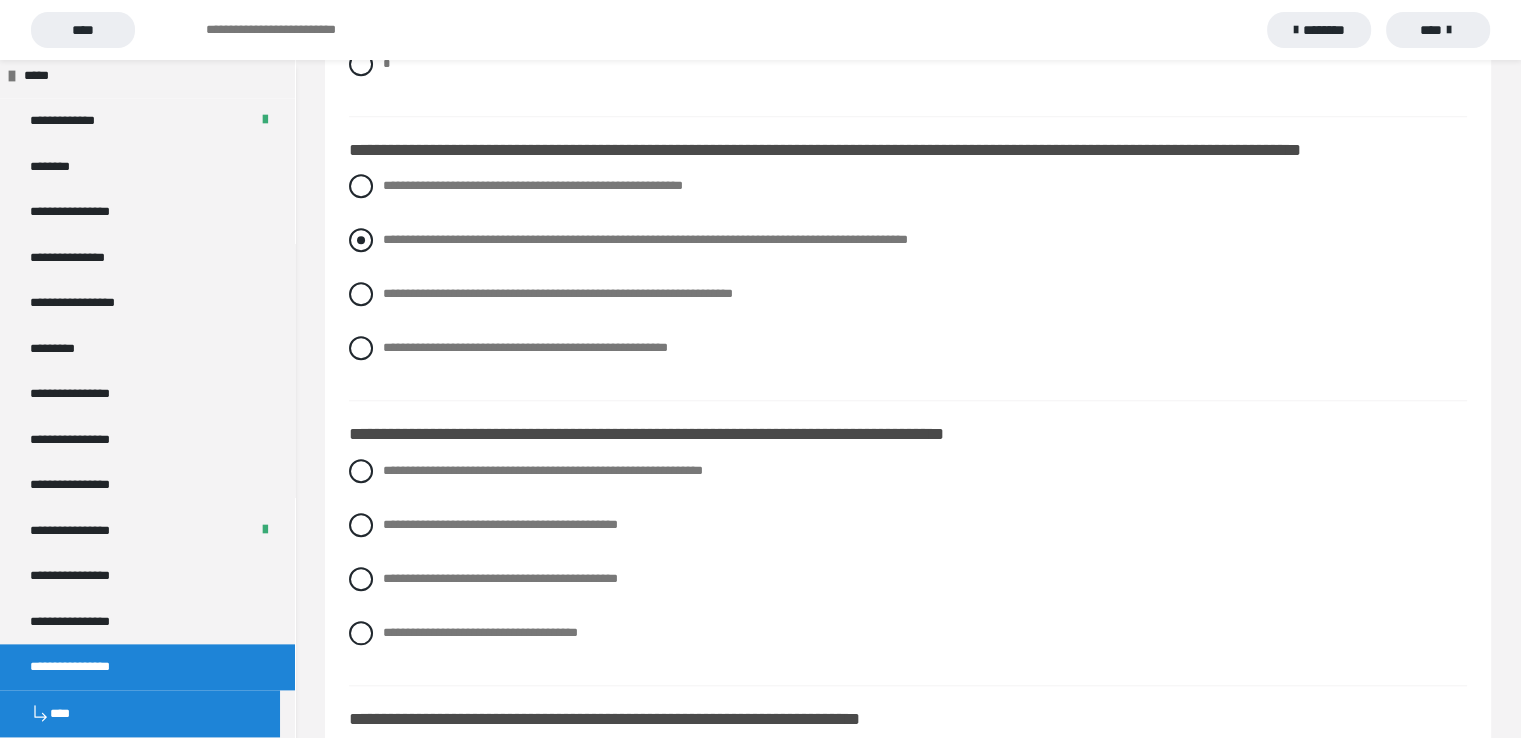 click at bounding box center (361, 240) 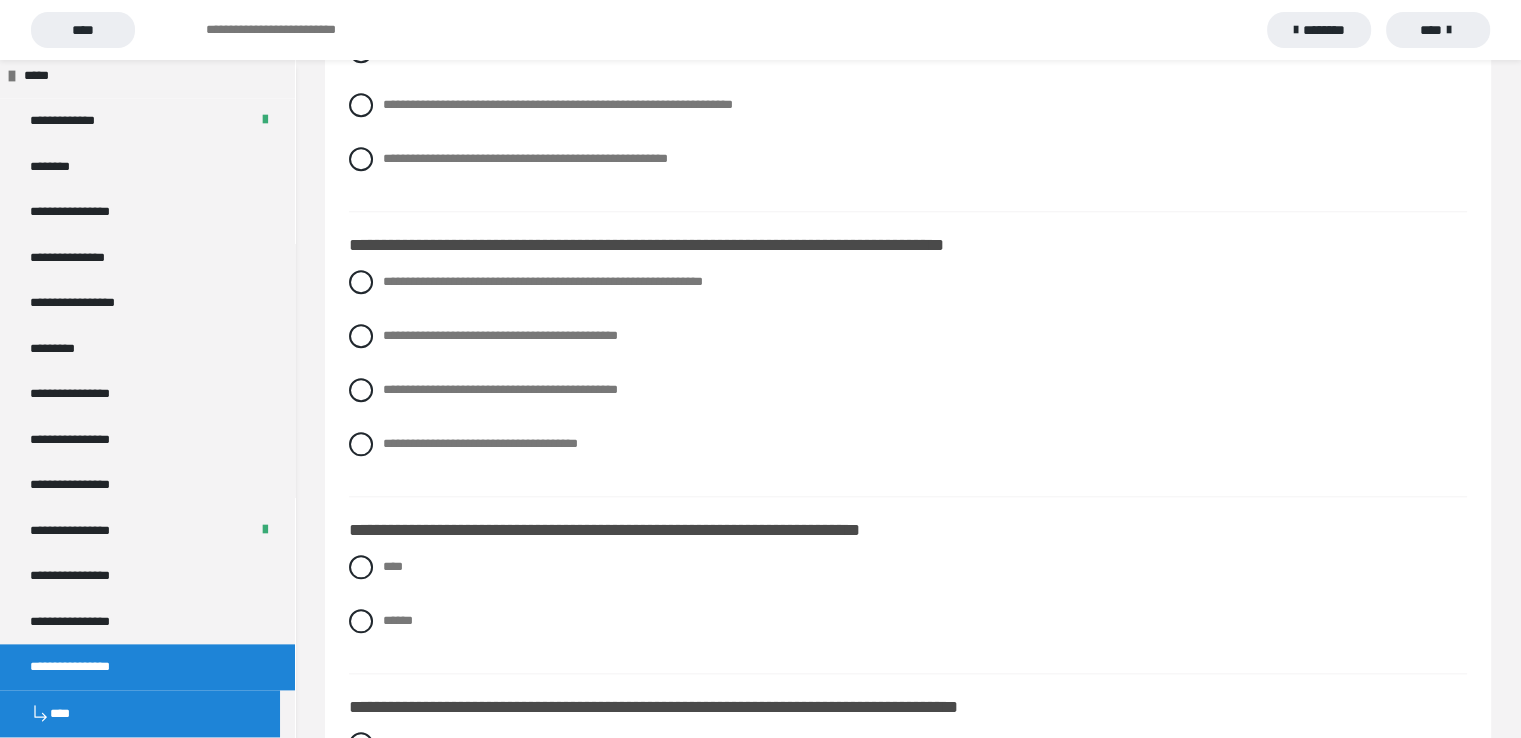 scroll, scrollTop: 1907, scrollLeft: 0, axis: vertical 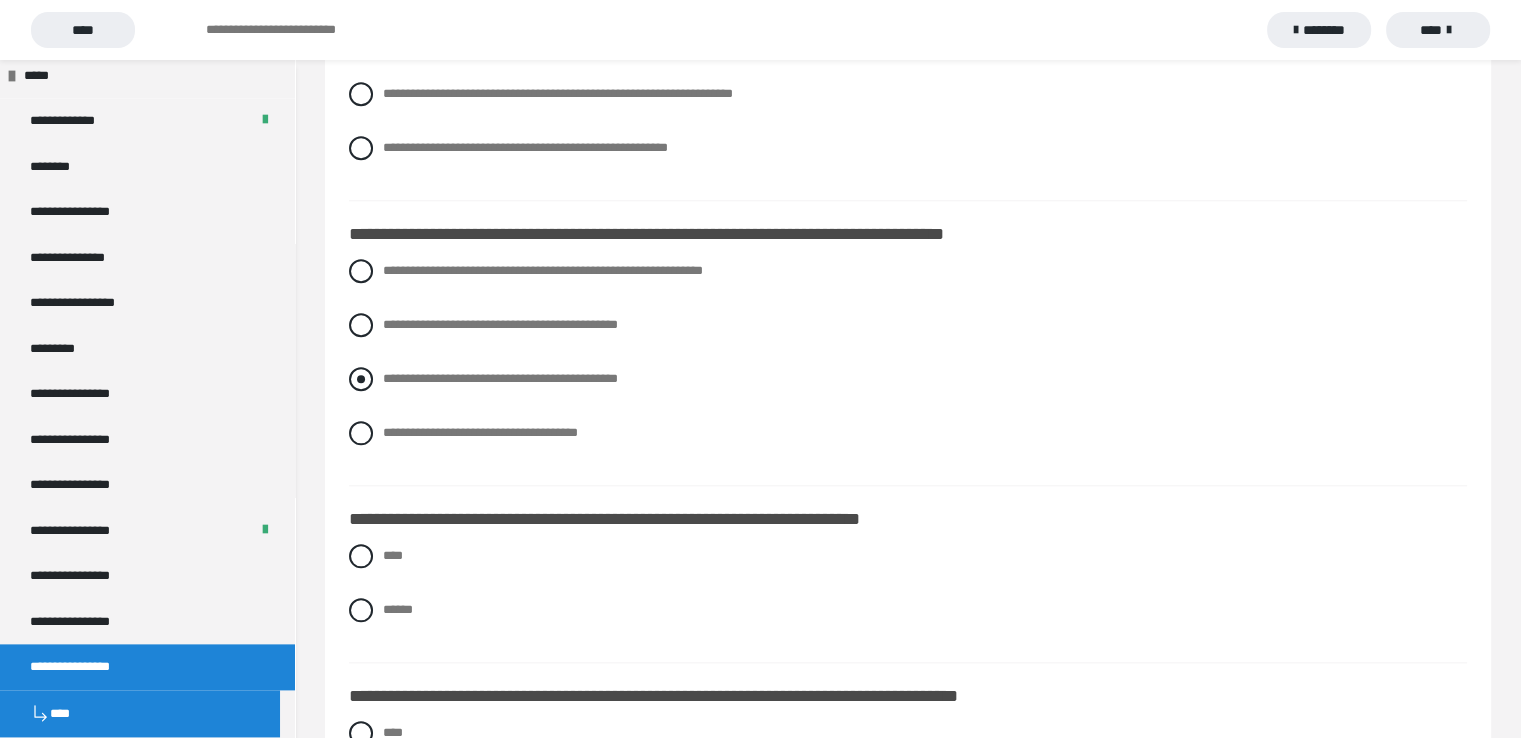 click at bounding box center [361, 379] 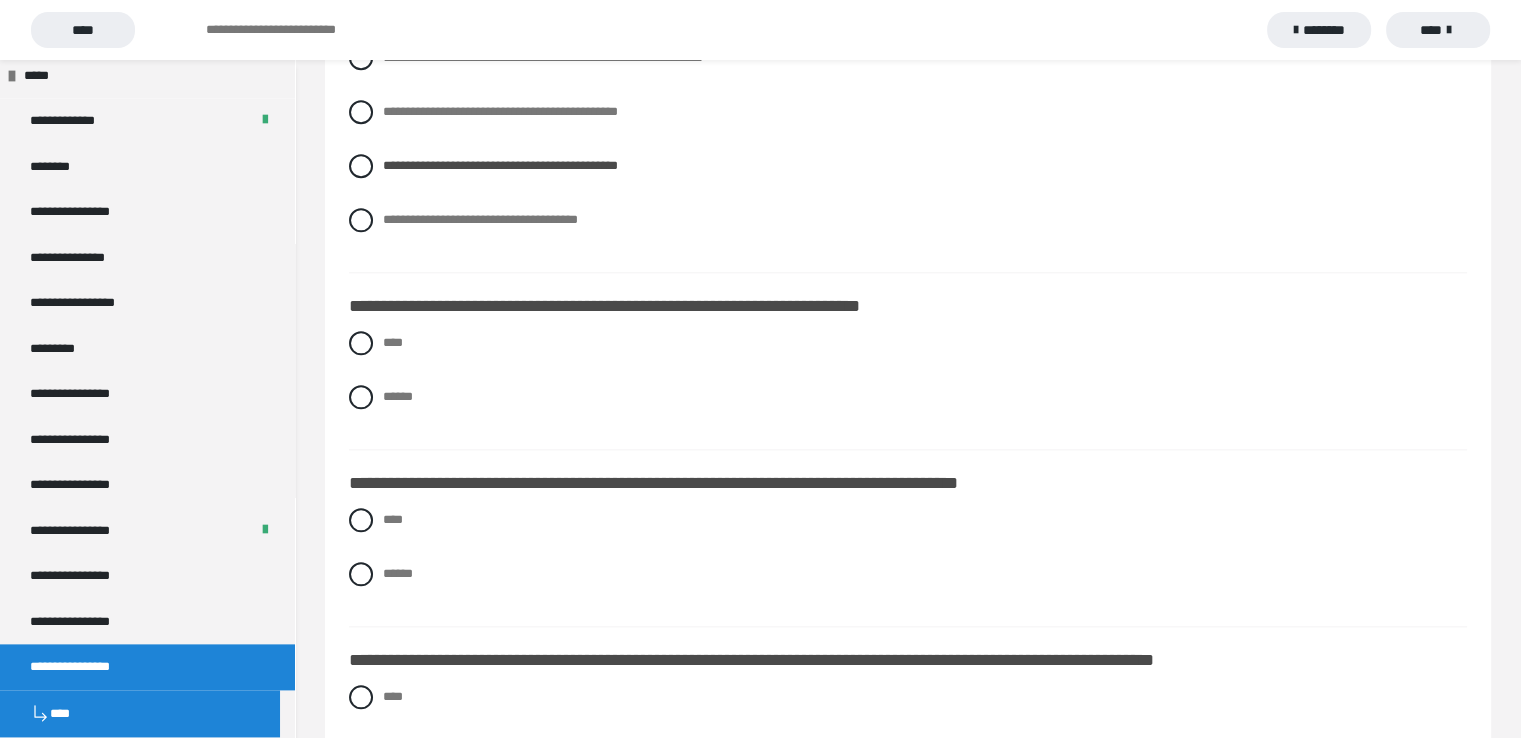 scroll, scrollTop: 2207, scrollLeft: 0, axis: vertical 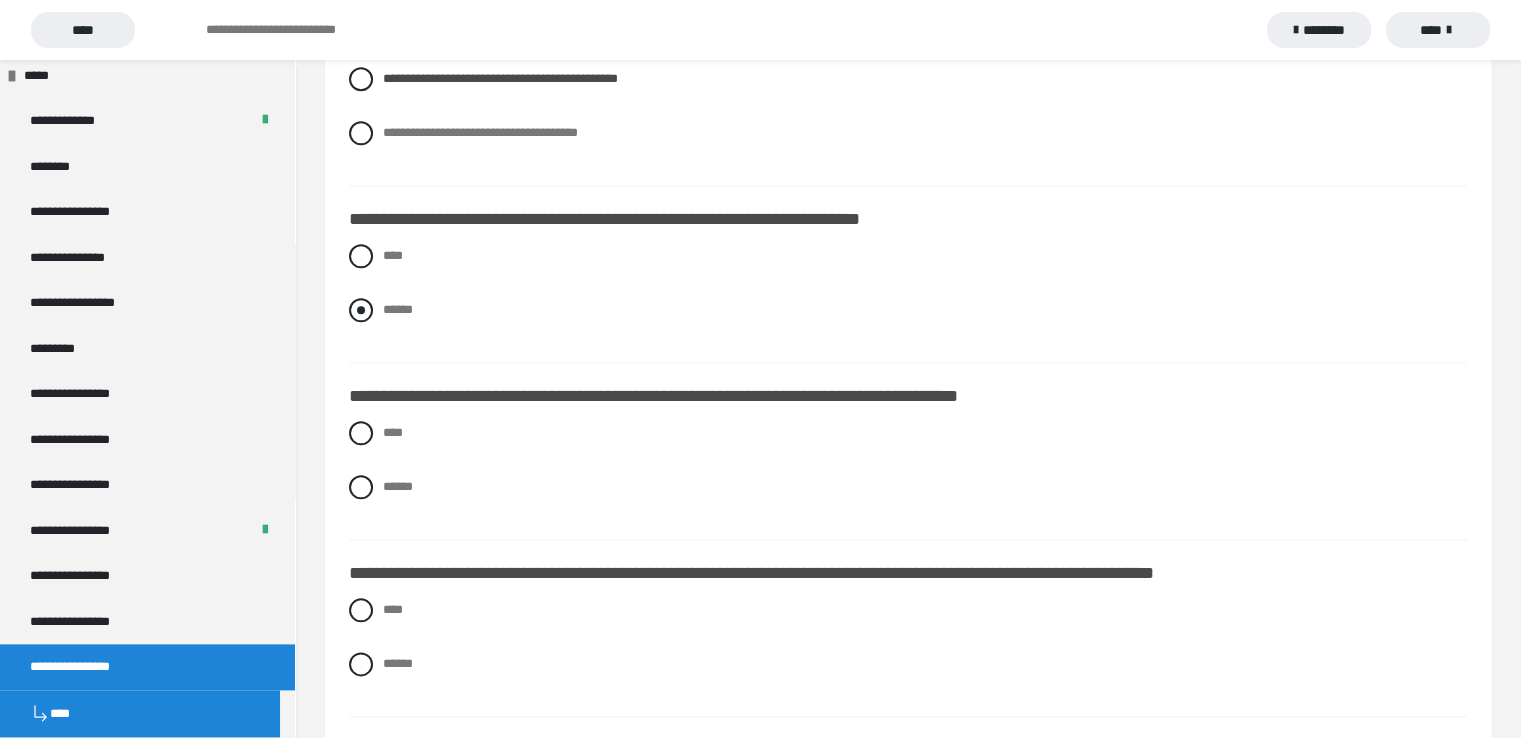 click at bounding box center [361, 310] 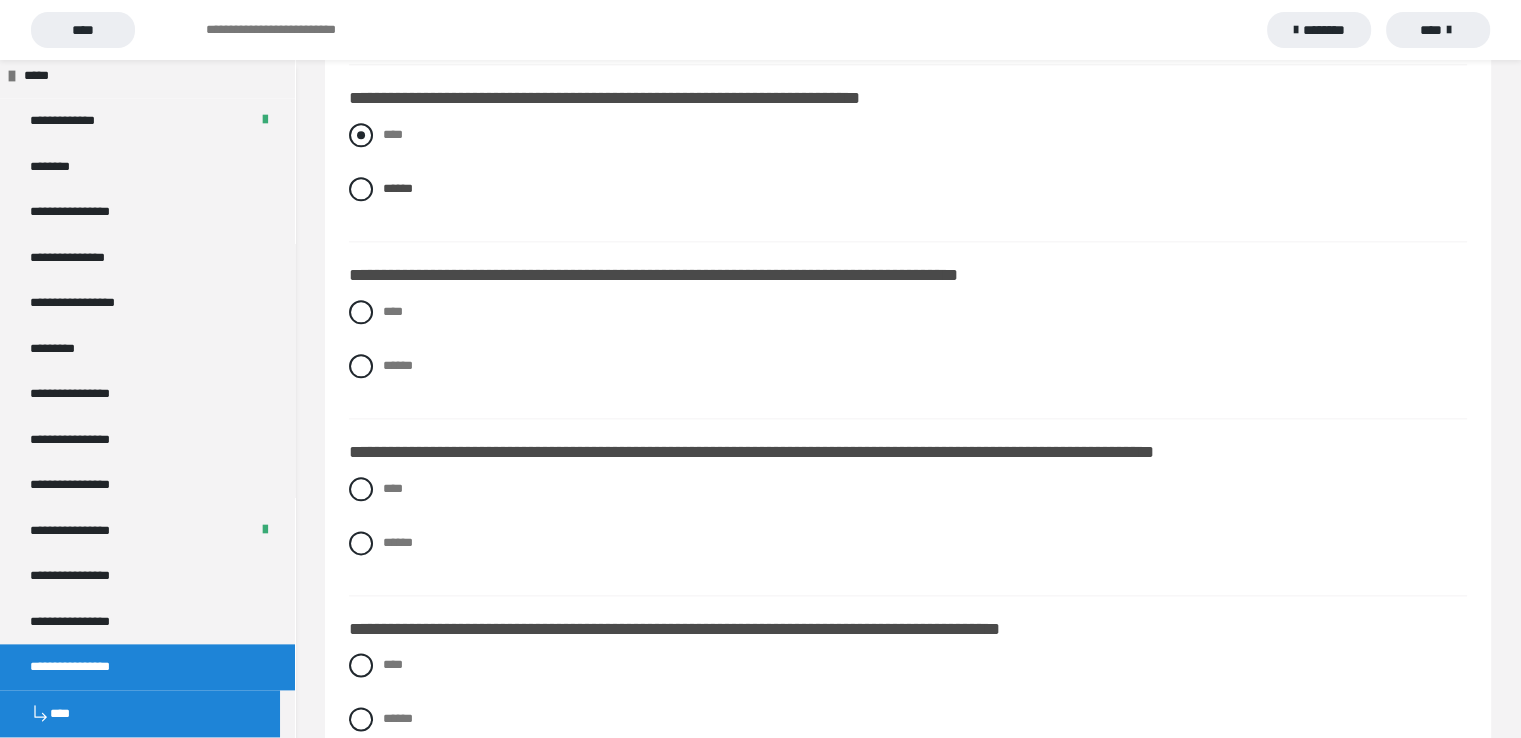 scroll, scrollTop: 2407, scrollLeft: 0, axis: vertical 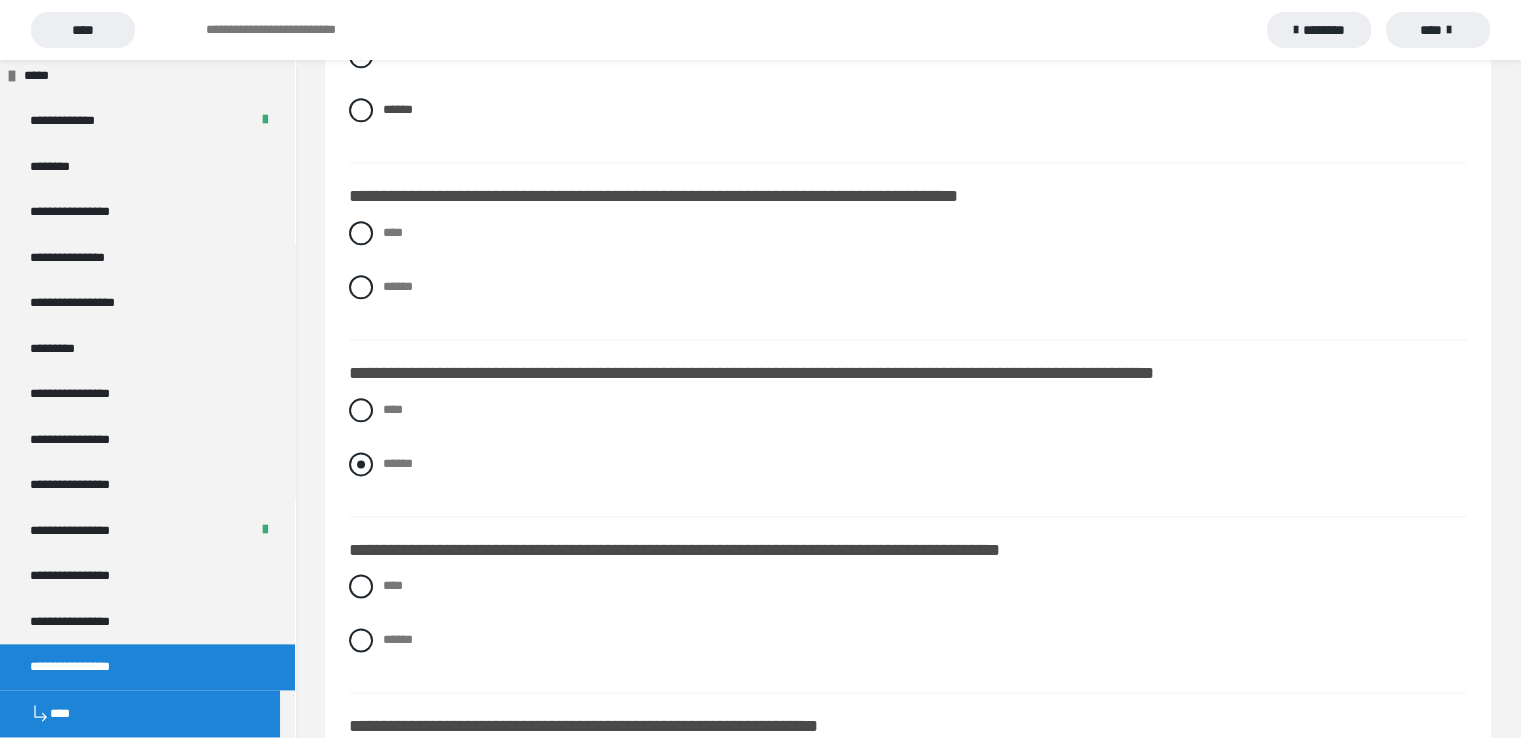 click at bounding box center [361, 464] 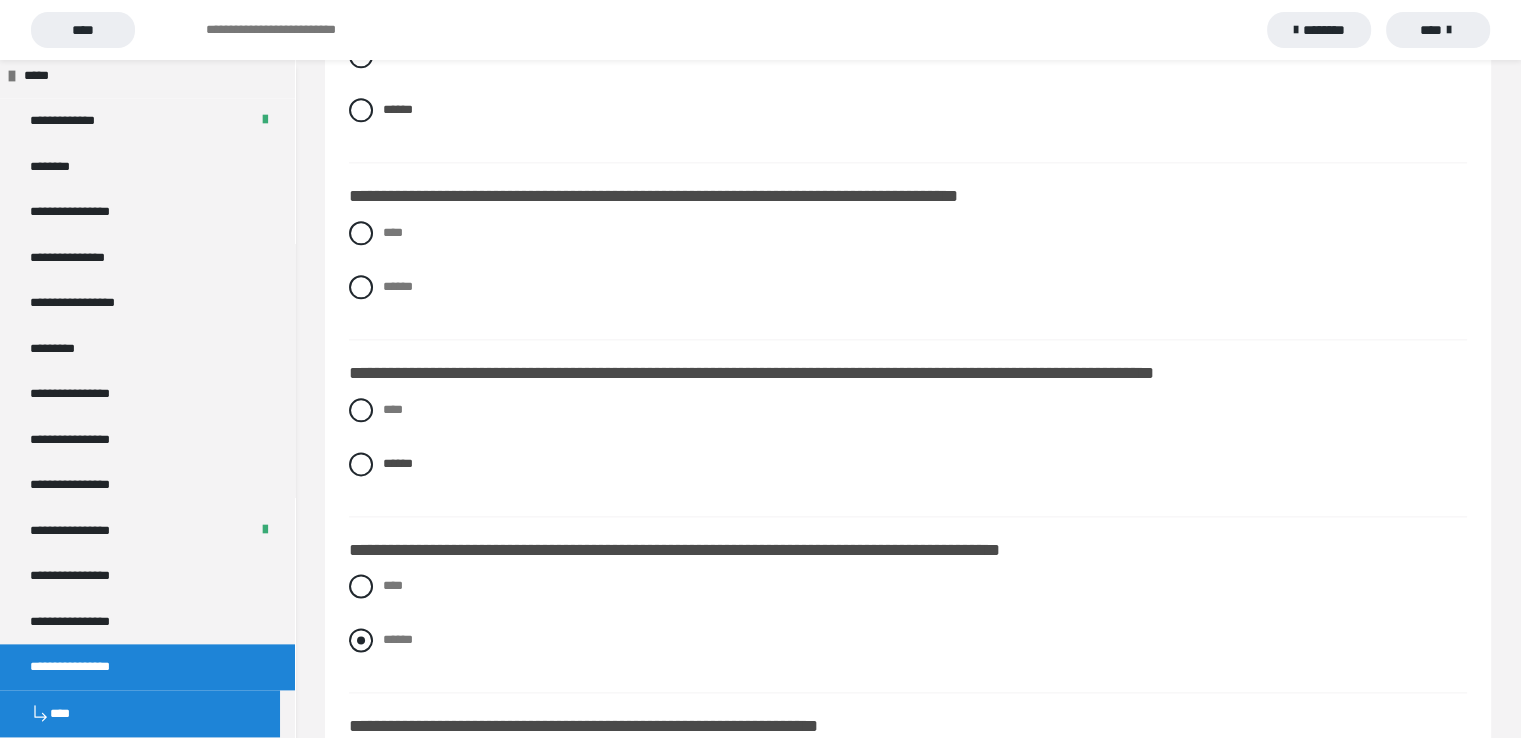 click at bounding box center (361, 640) 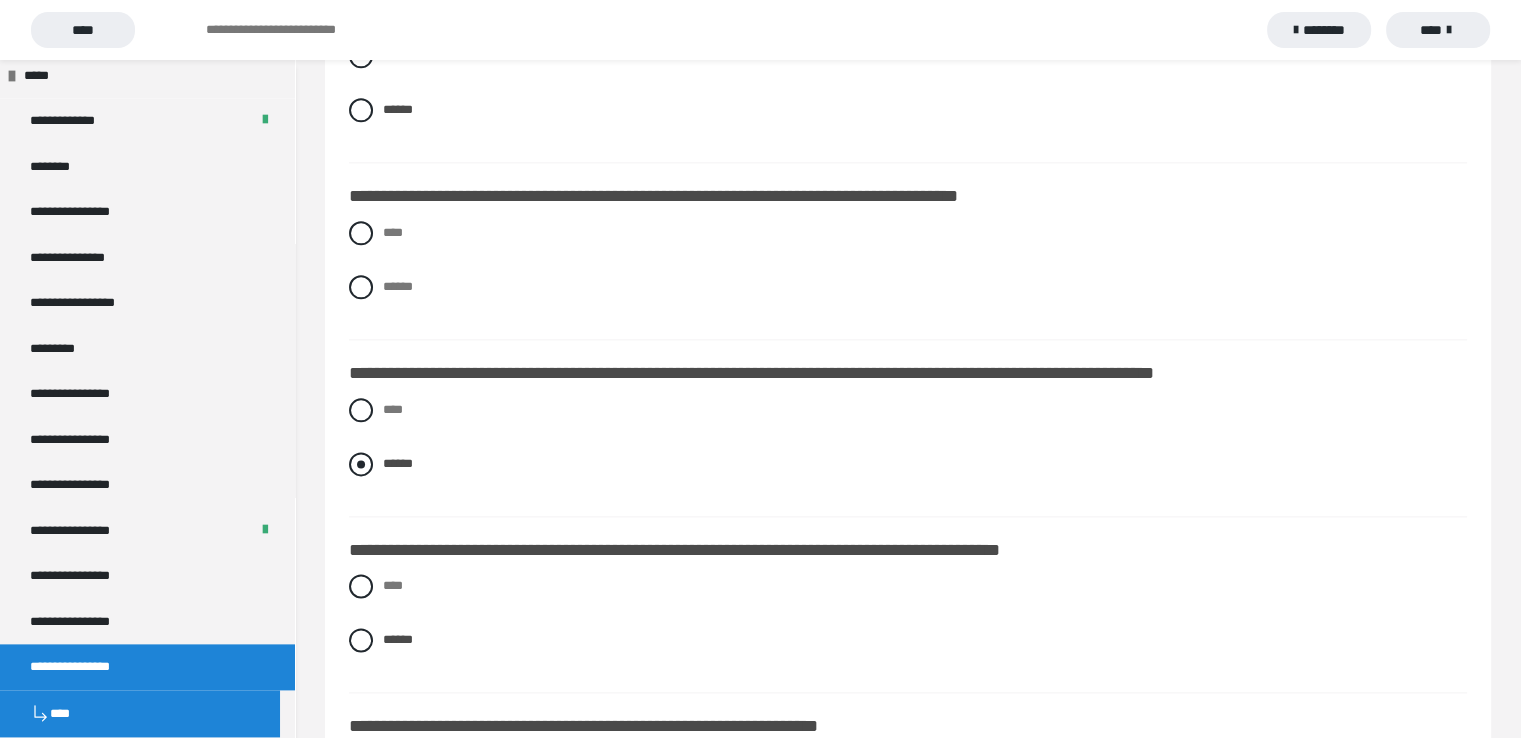 click at bounding box center [361, 464] 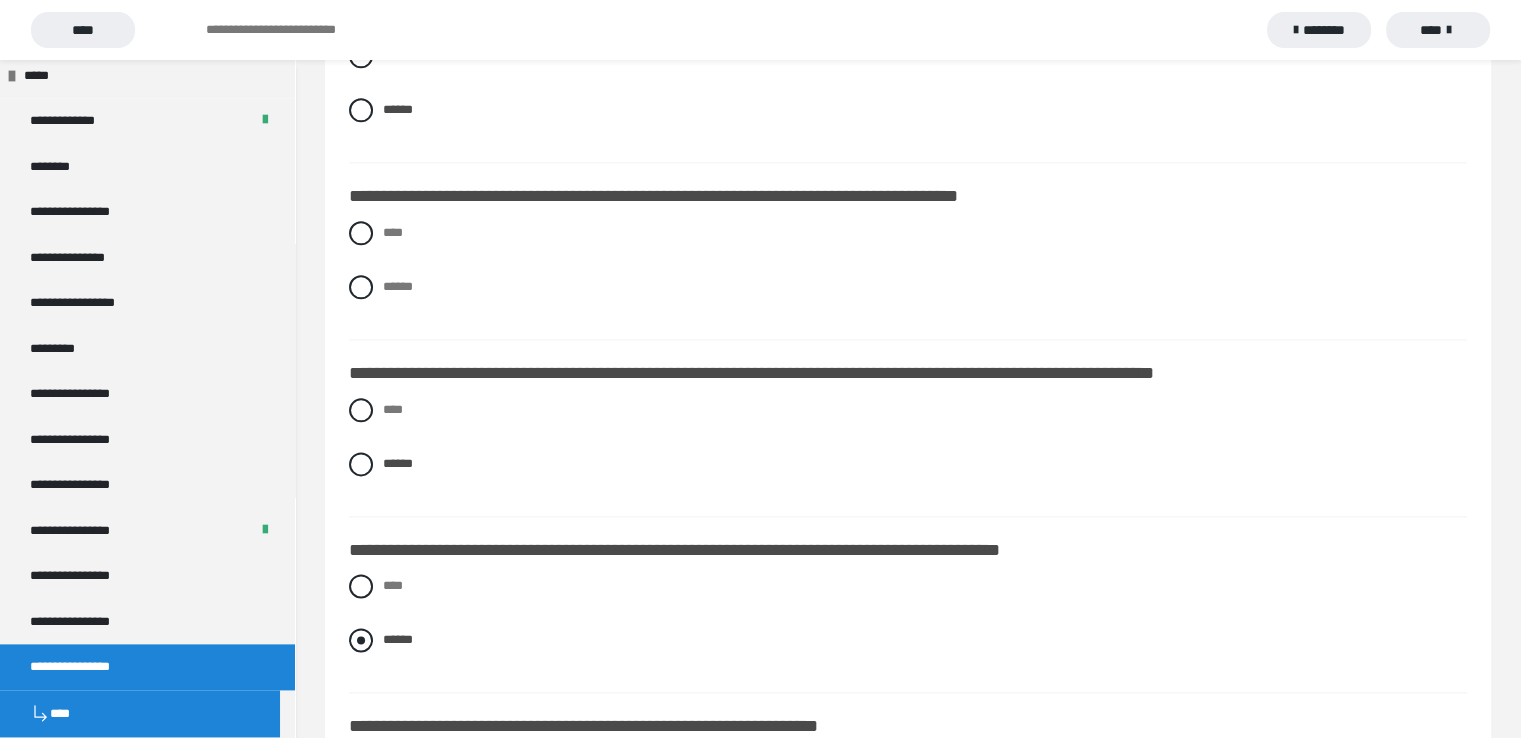 click at bounding box center [361, 640] 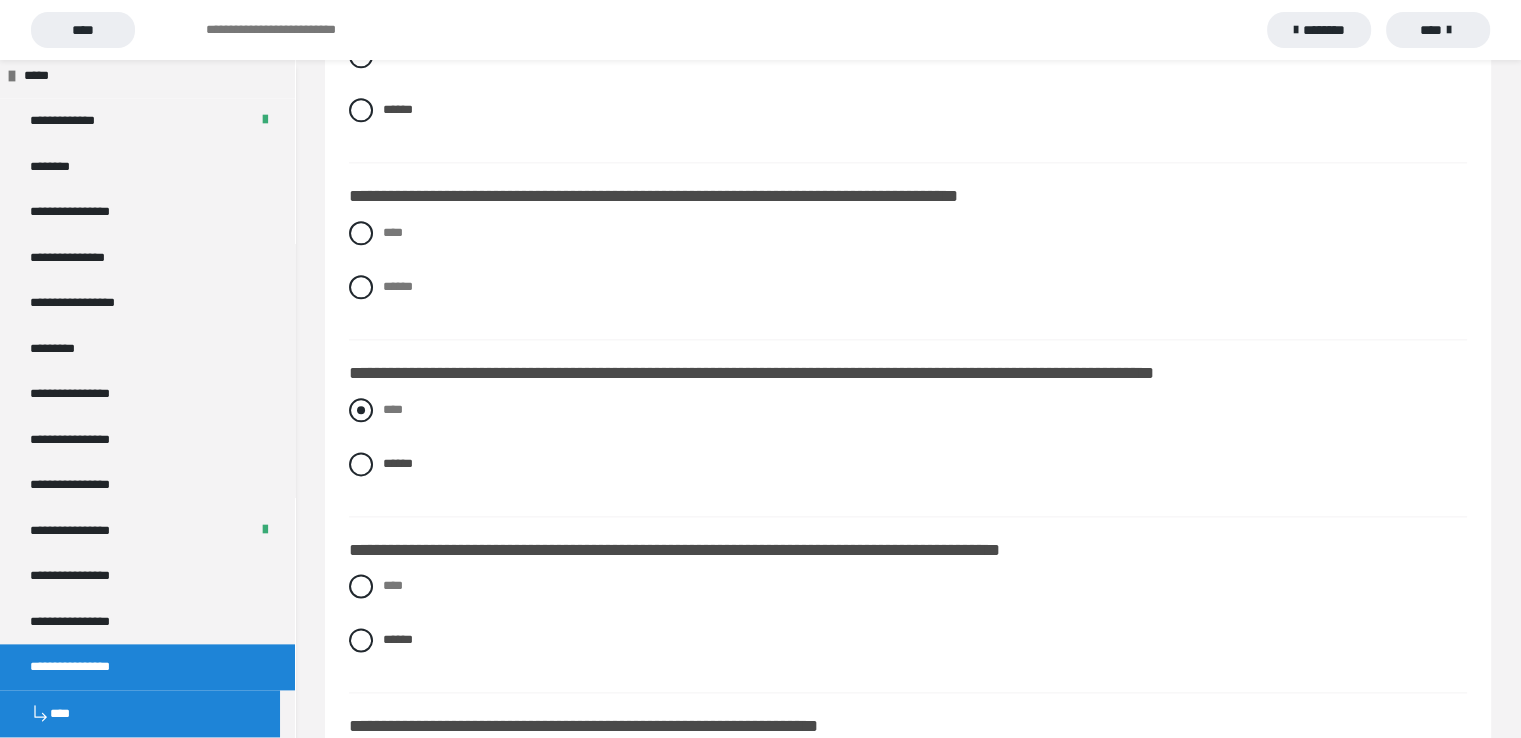 click at bounding box center (361, 410) 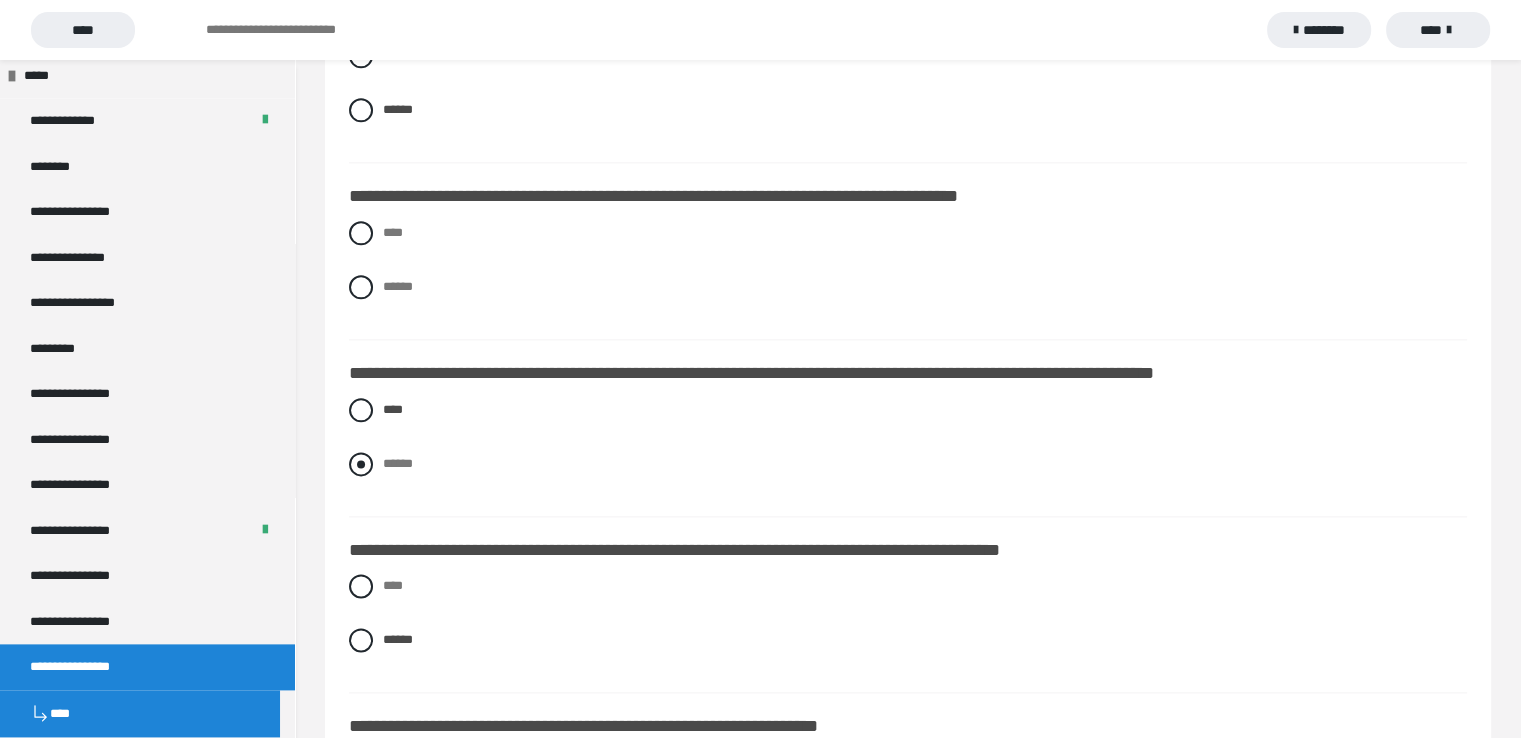 click at bounding box center (361, 464) 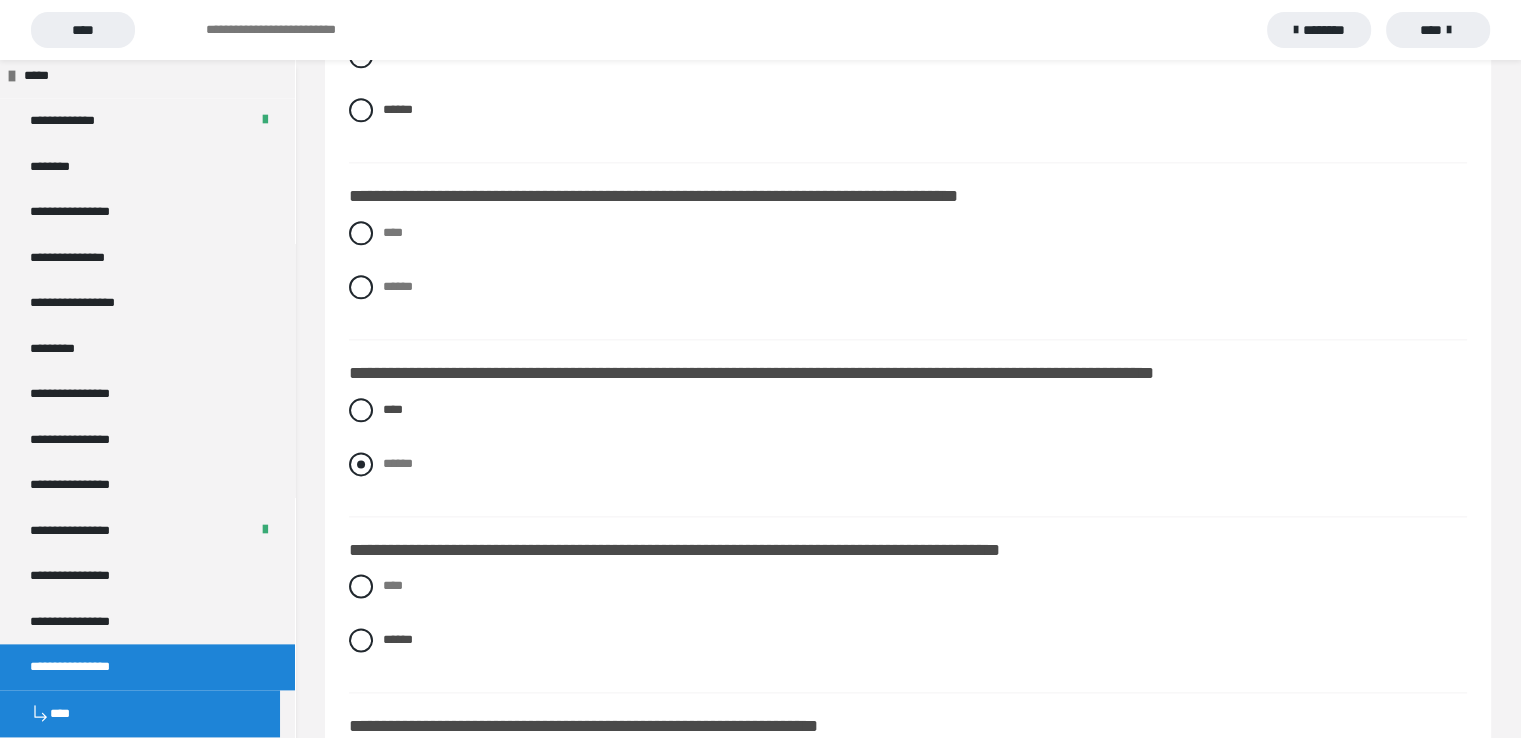 radio on "****" 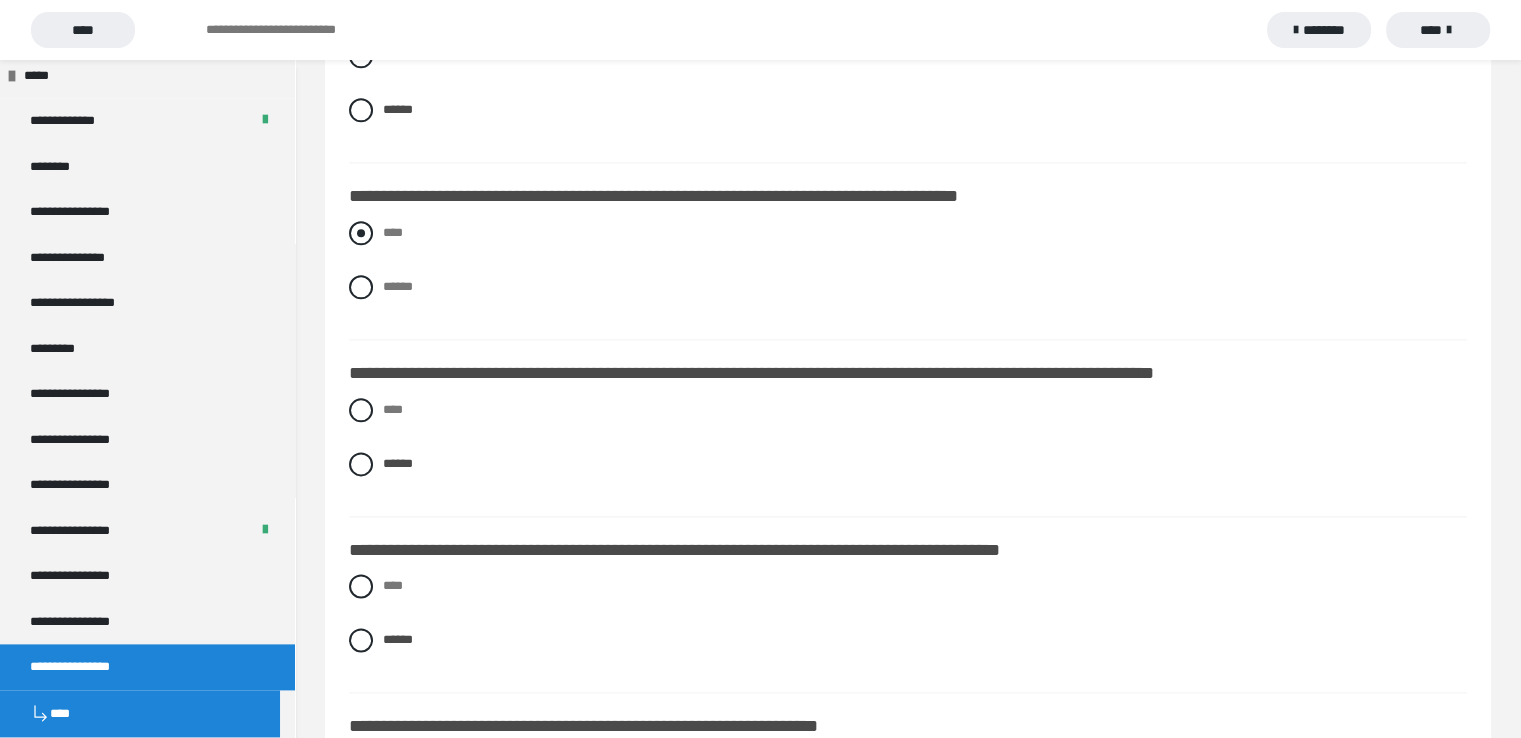 click at bounding box center (361, 233) 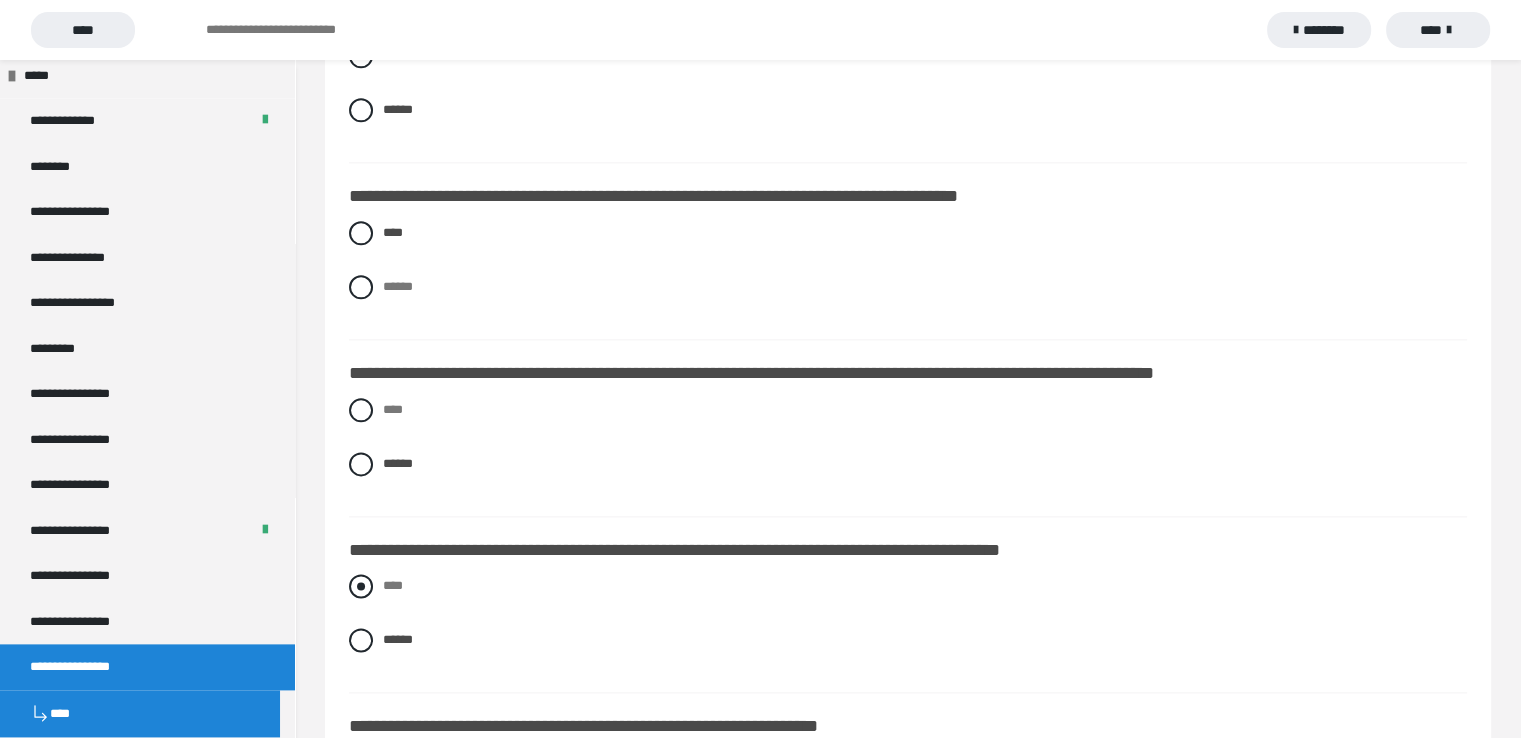 click at bounding box center [361, 586] 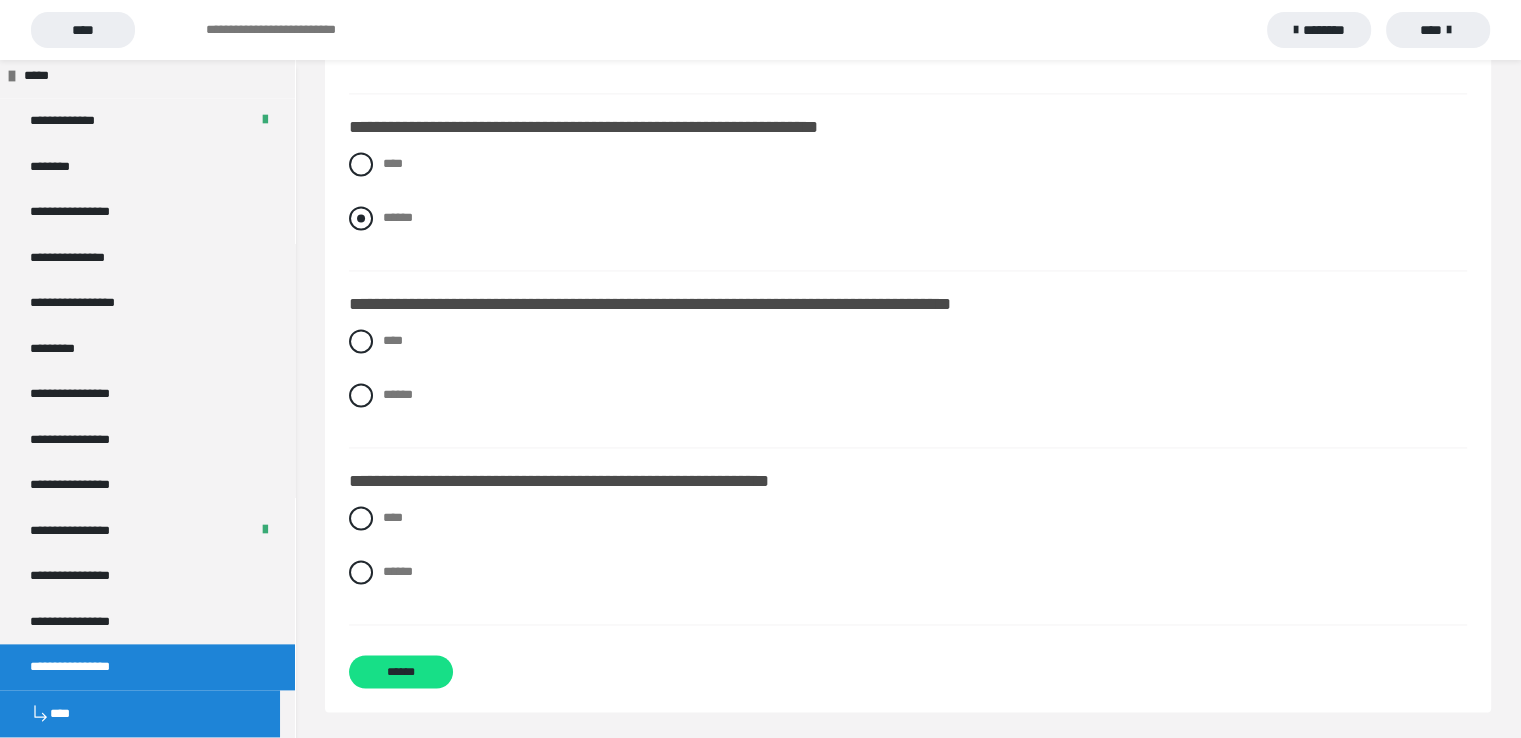 scroll, scrollTop: 3007, scrollLeft: 0, axis: vertical 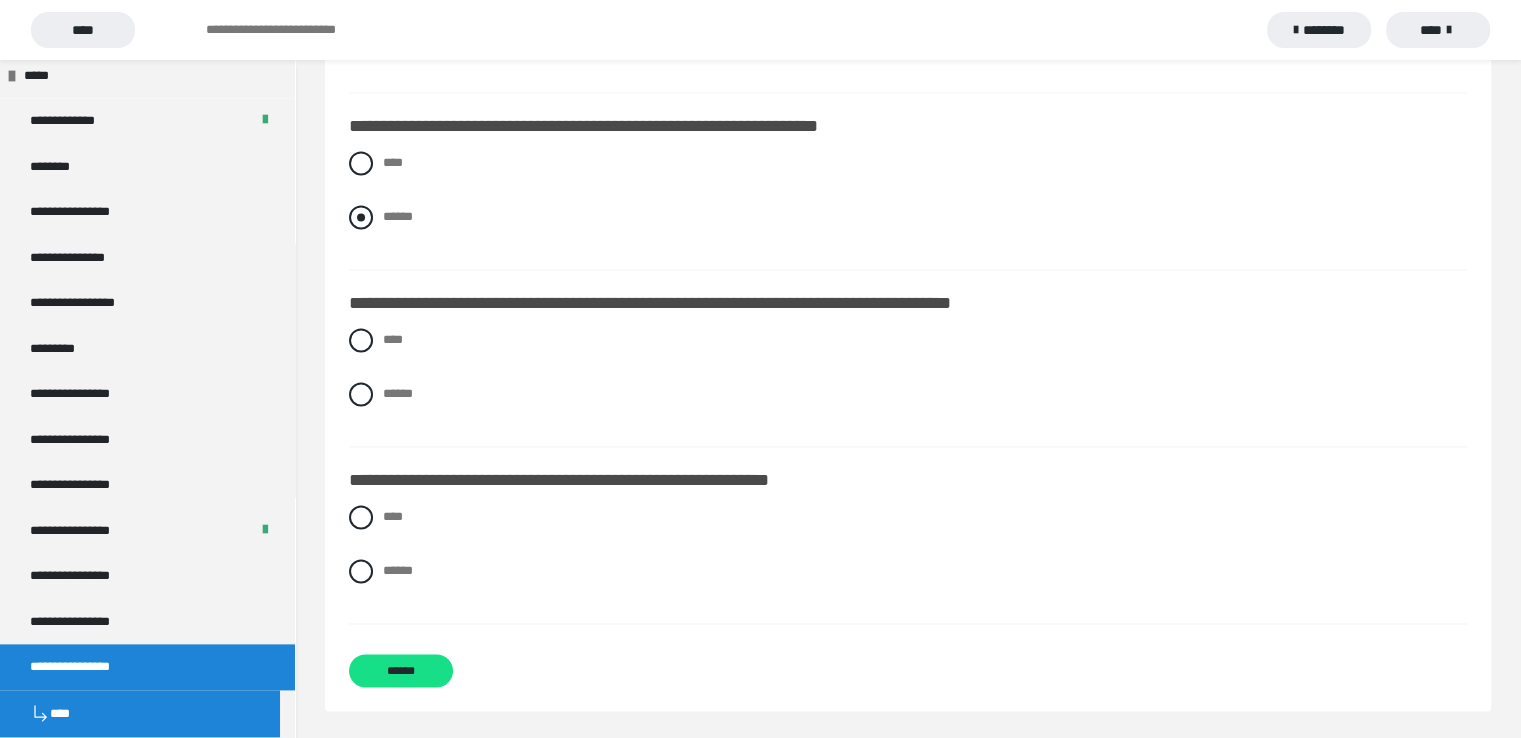 click at bounding box center (361, 217) 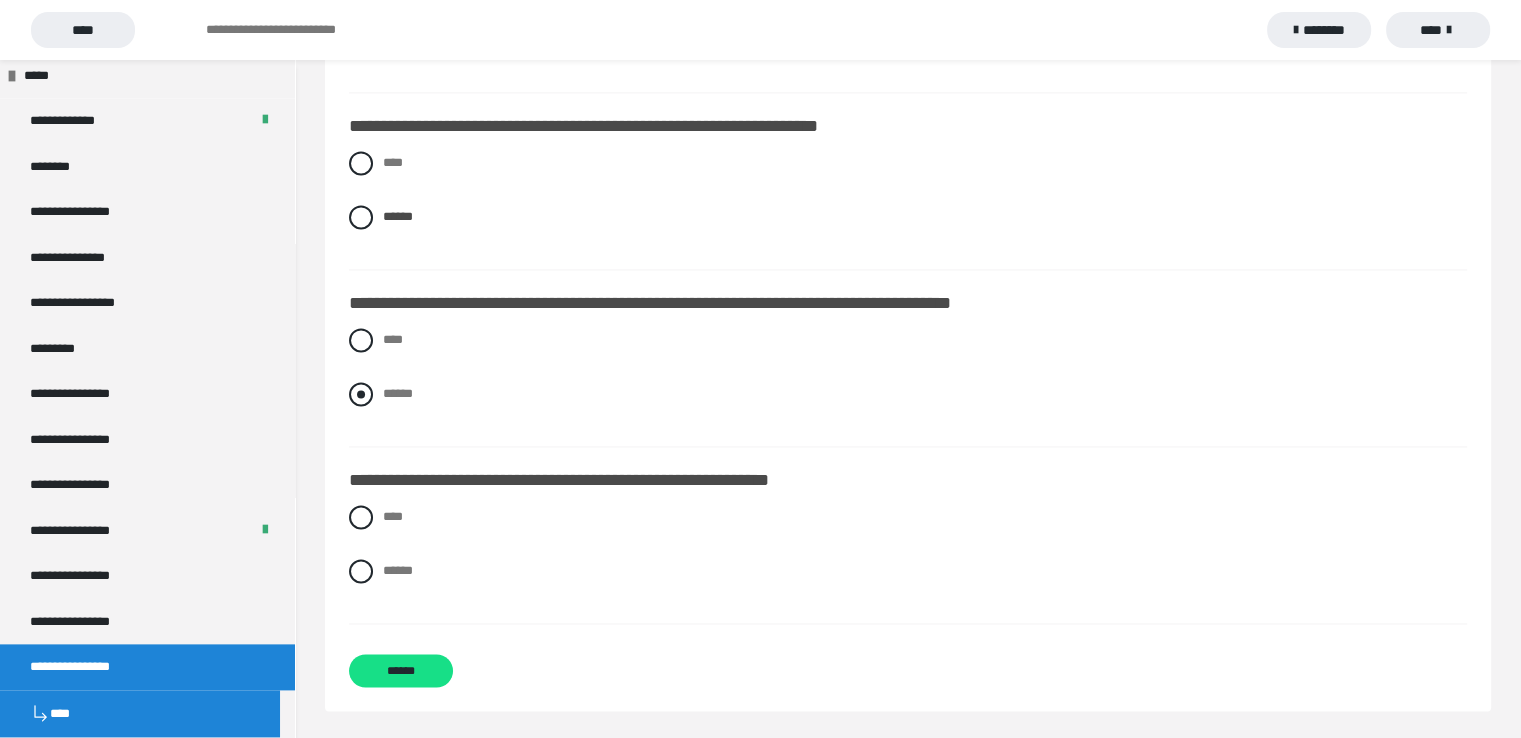 click at bounding box center [361, 394] 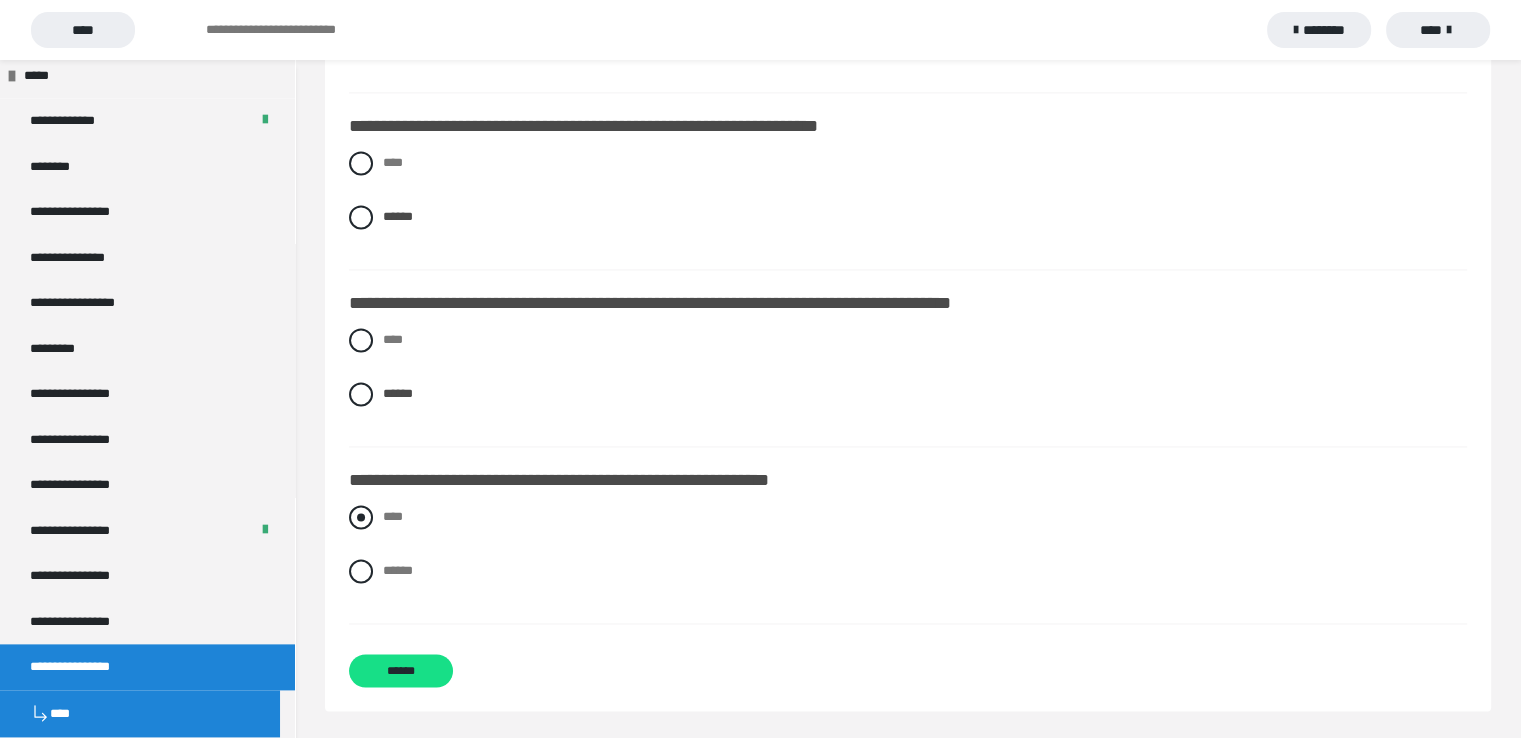 click at bounding box center [361, 517] 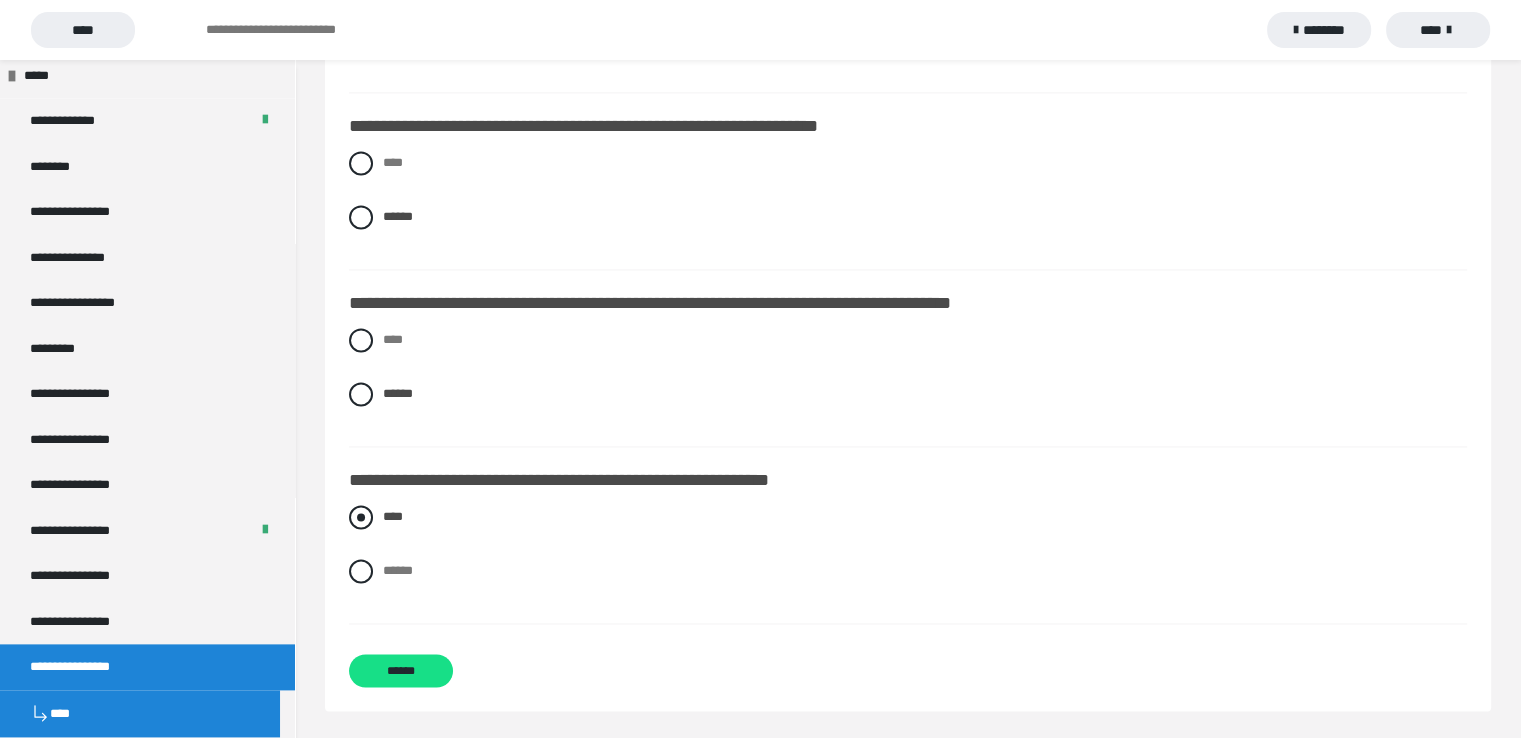 click at bounding box center (361, 517) 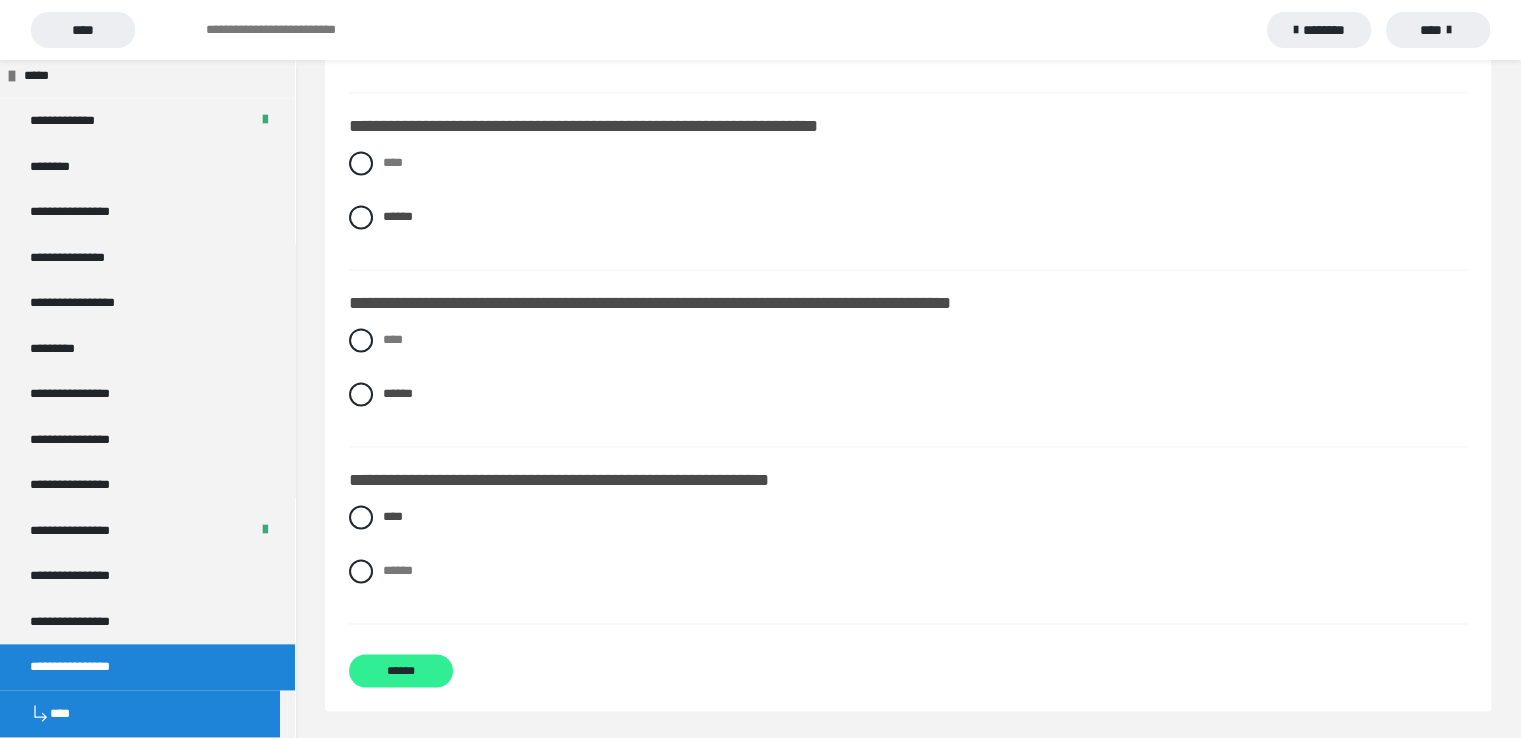 click on "******" at bounding box center (401, 670) 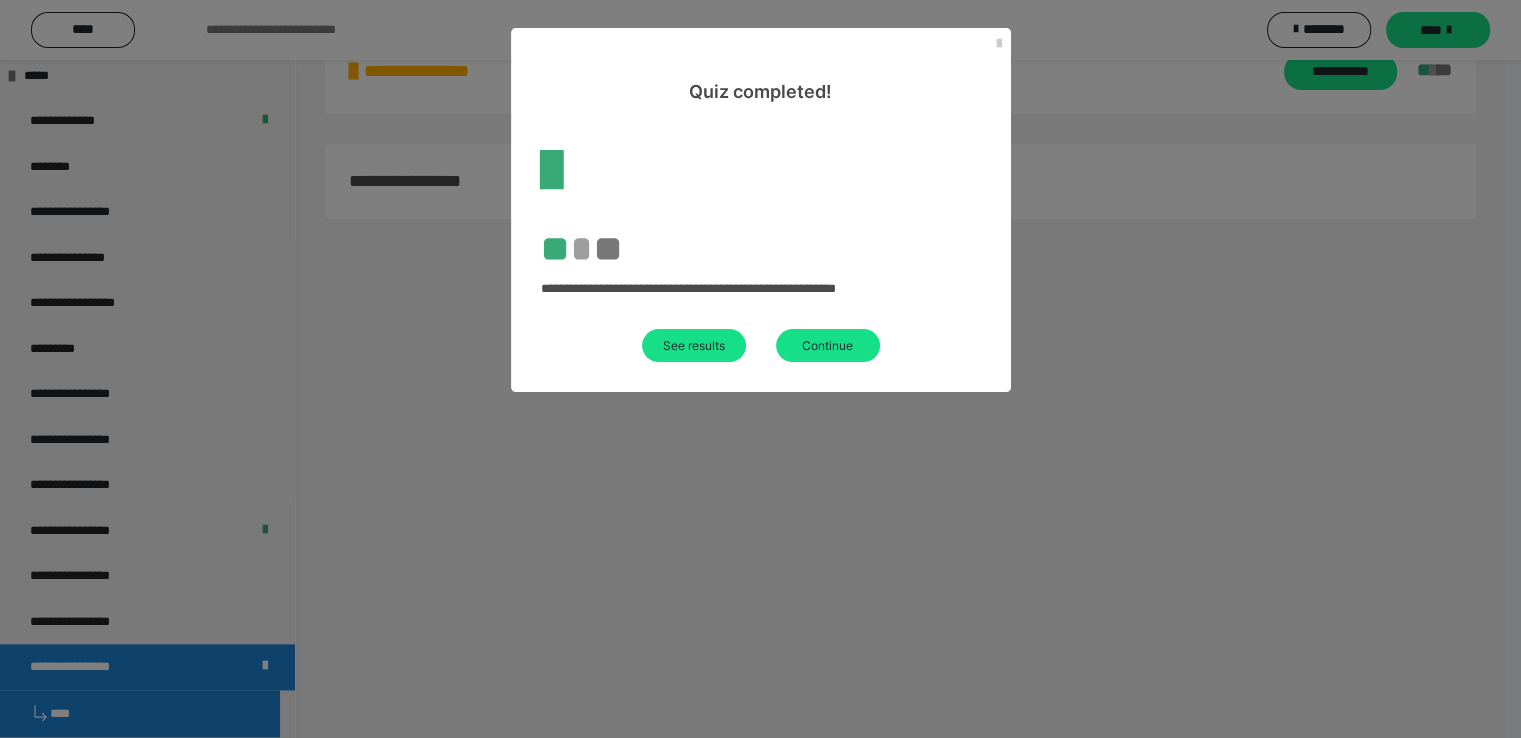 scroll, scrollTop: 60, scrollLeft: 0, axis: vertical 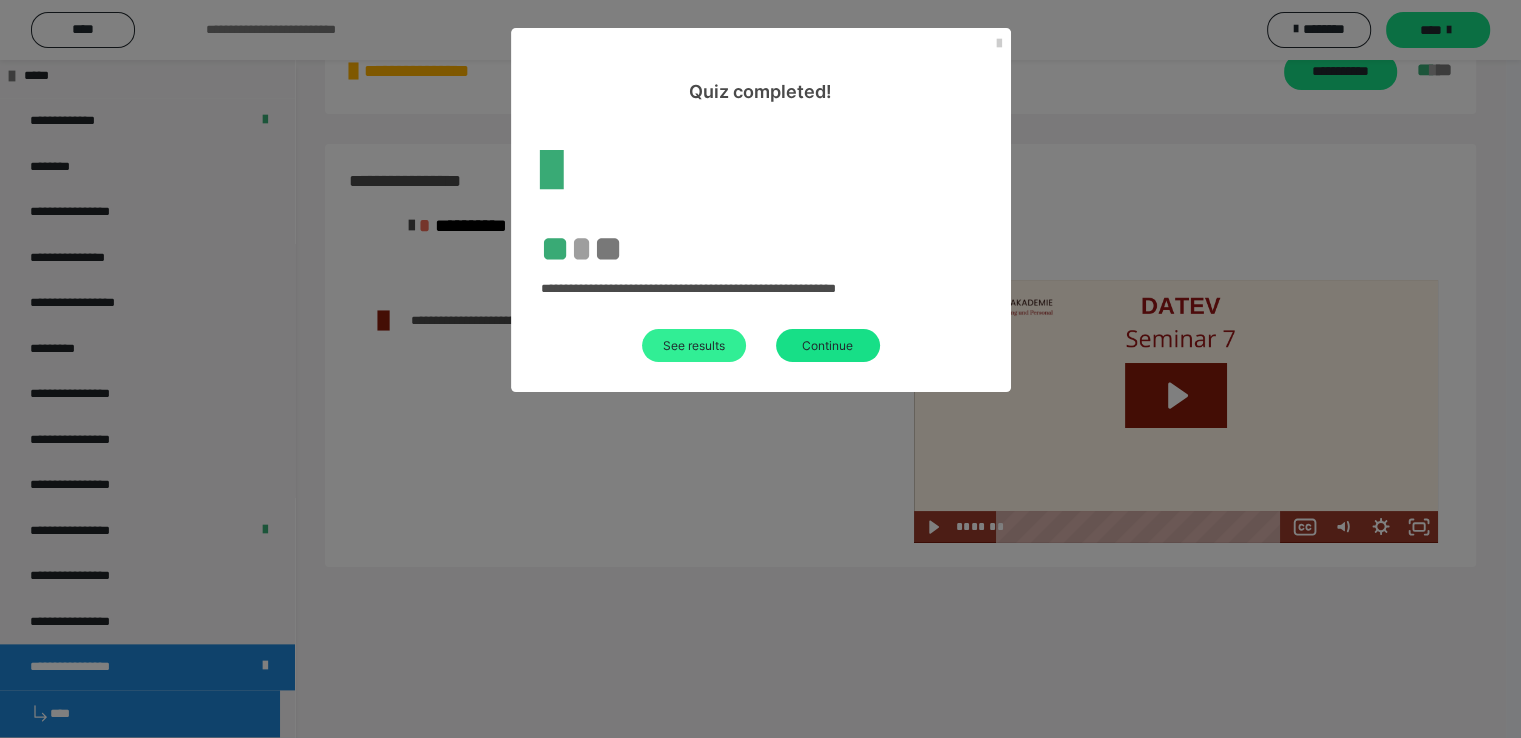 click on "See results" at bounding box center [694, 345] 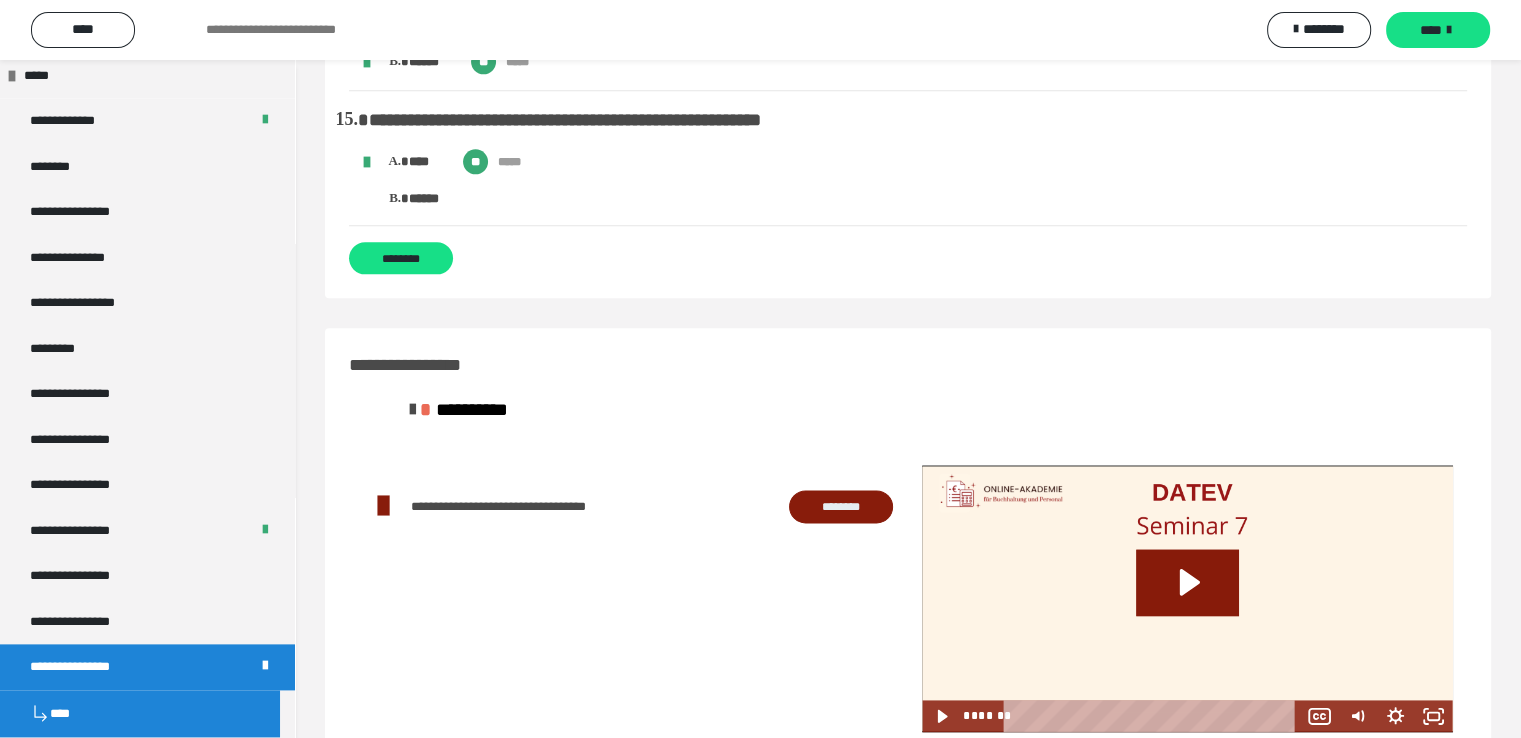 scroll, scrollTop: 2552, scrollLeft: 0, axis: vertical 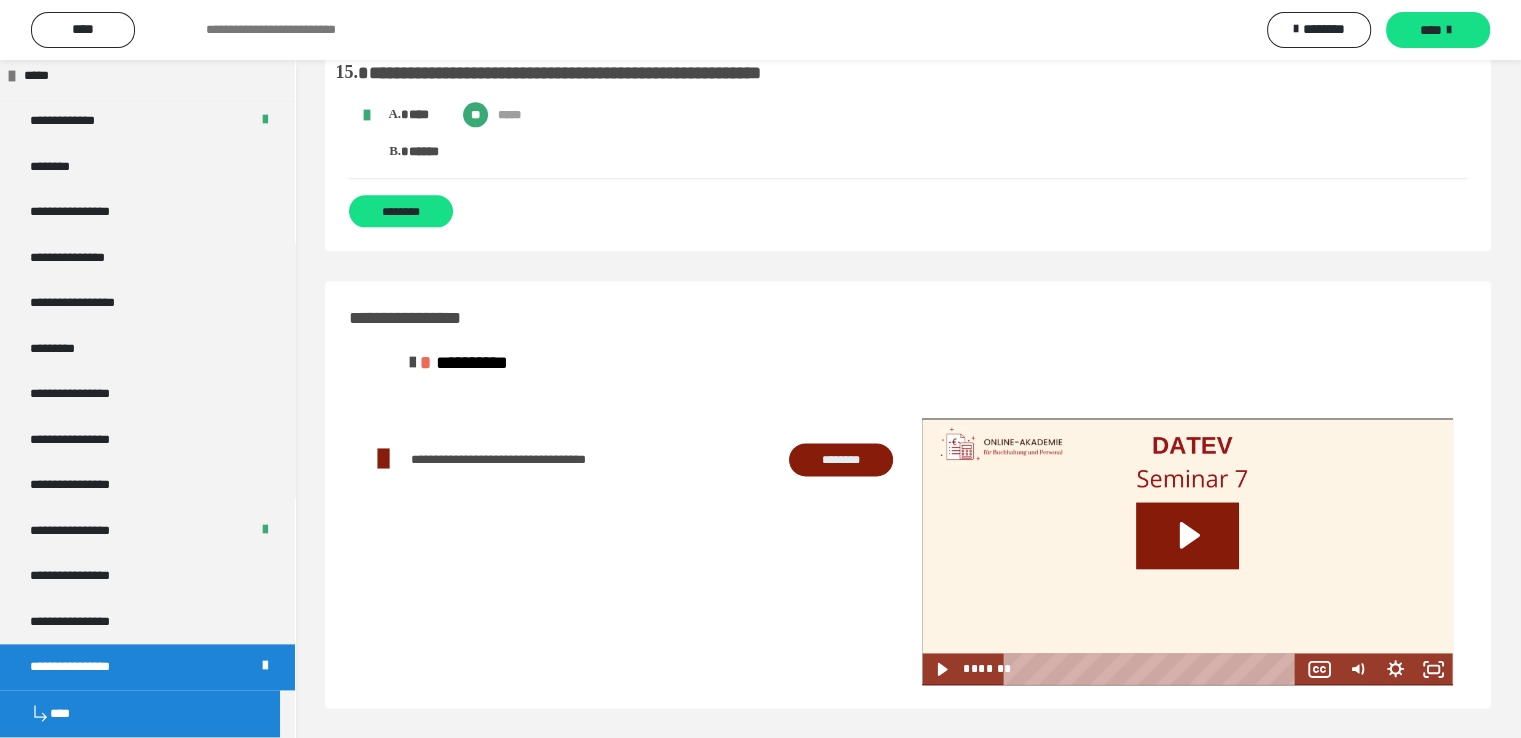click at bounding box center [628, 551] 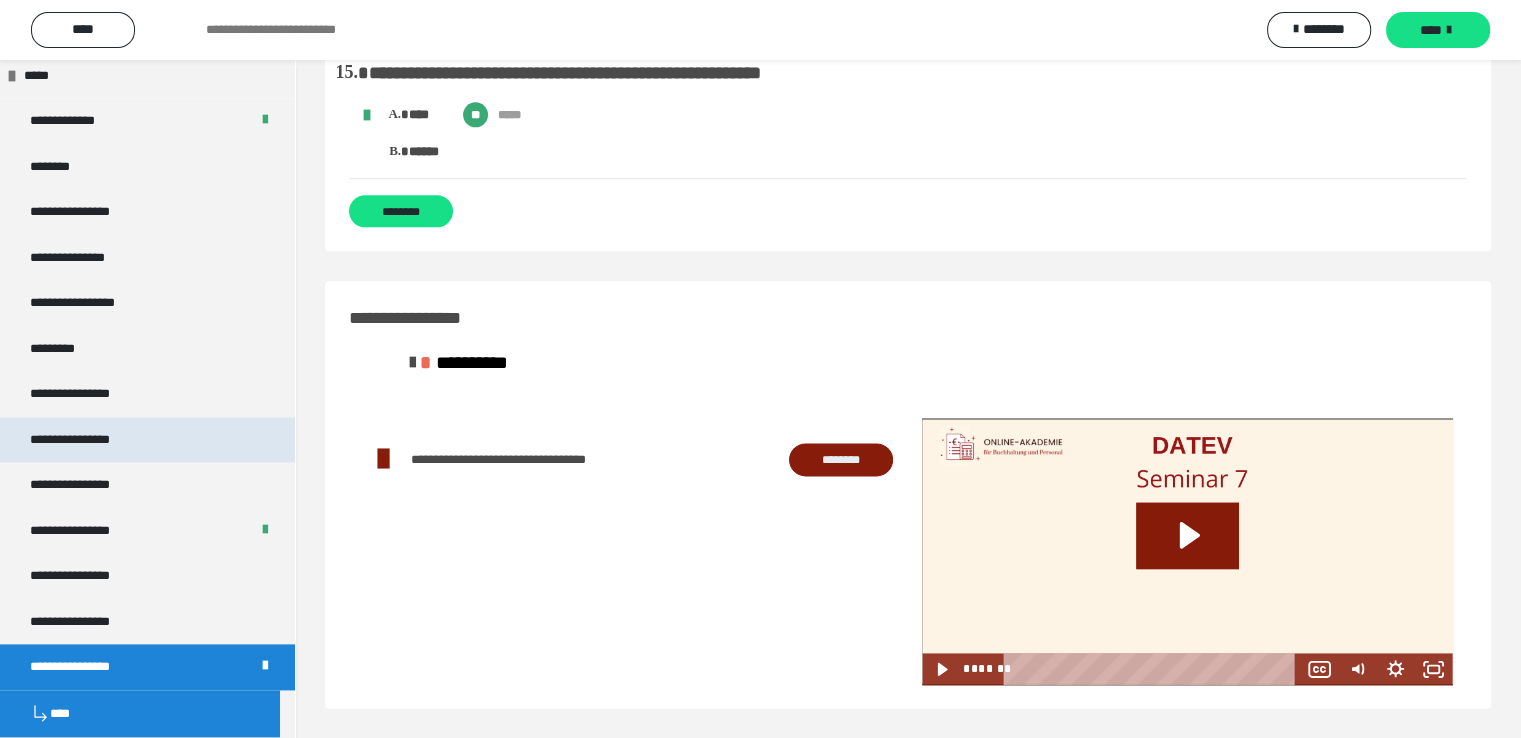 scroll, scrollTop: 2404, scrollLeft: 0, axis: vertical 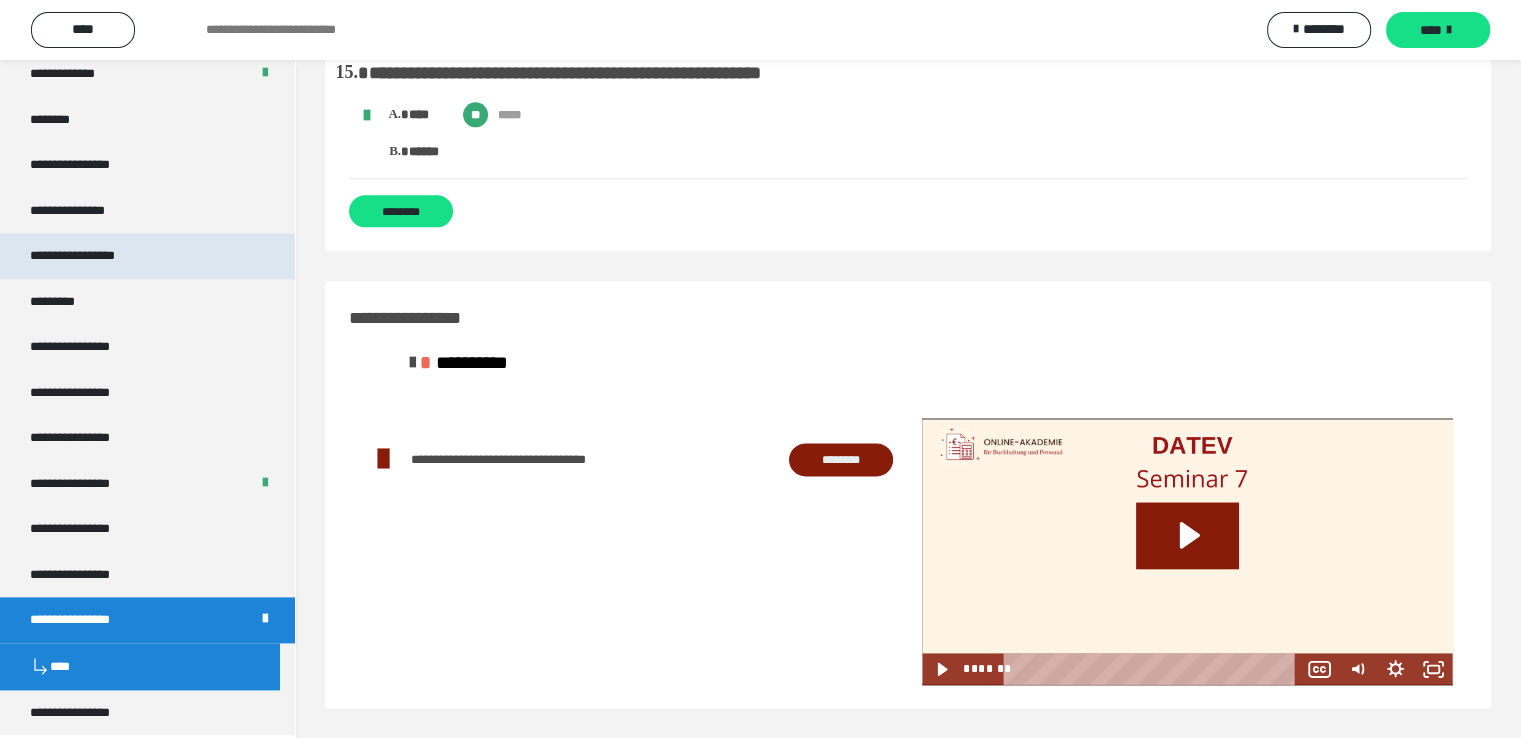 click on "**********" at bounding box center (93, 256) 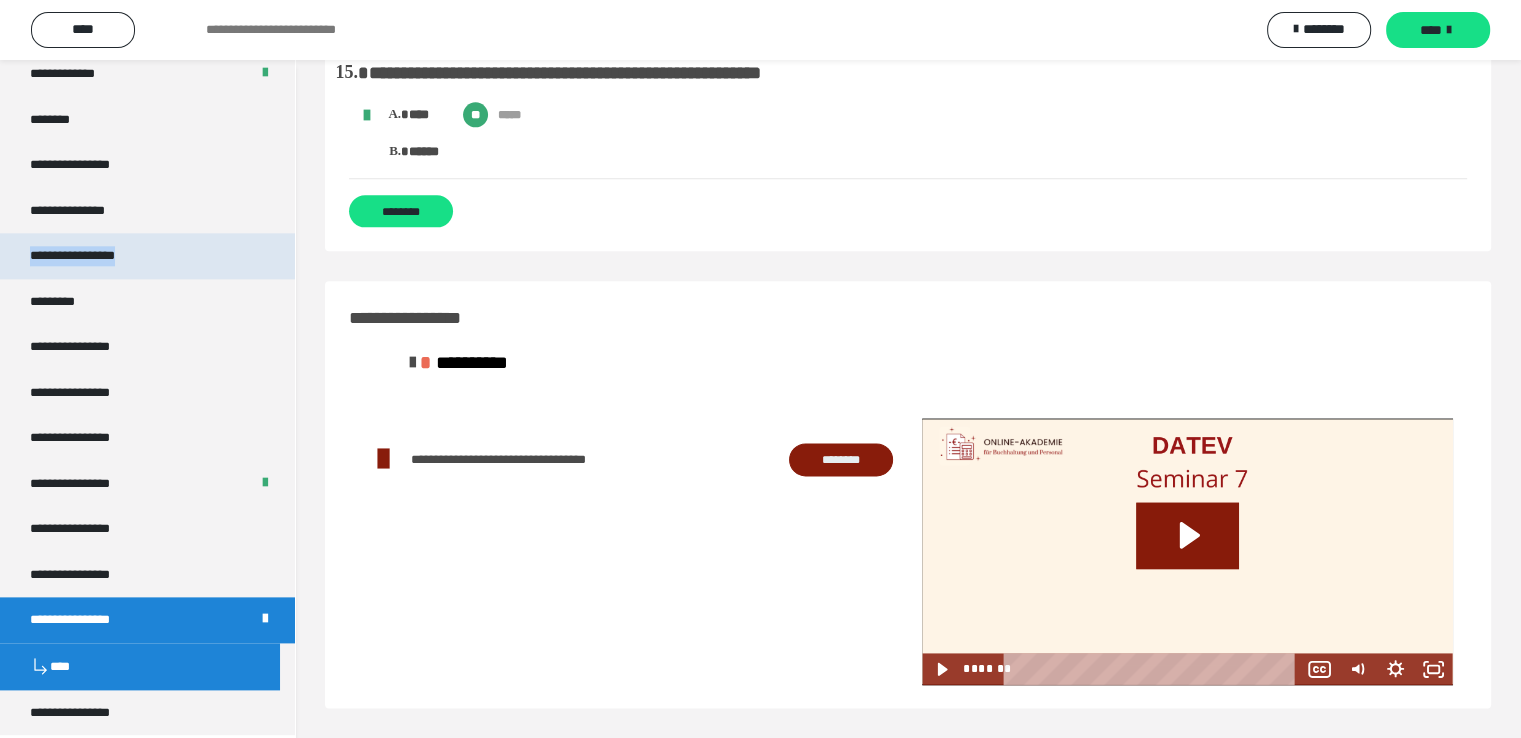 click on "**********" at bounding box center [93, 256] 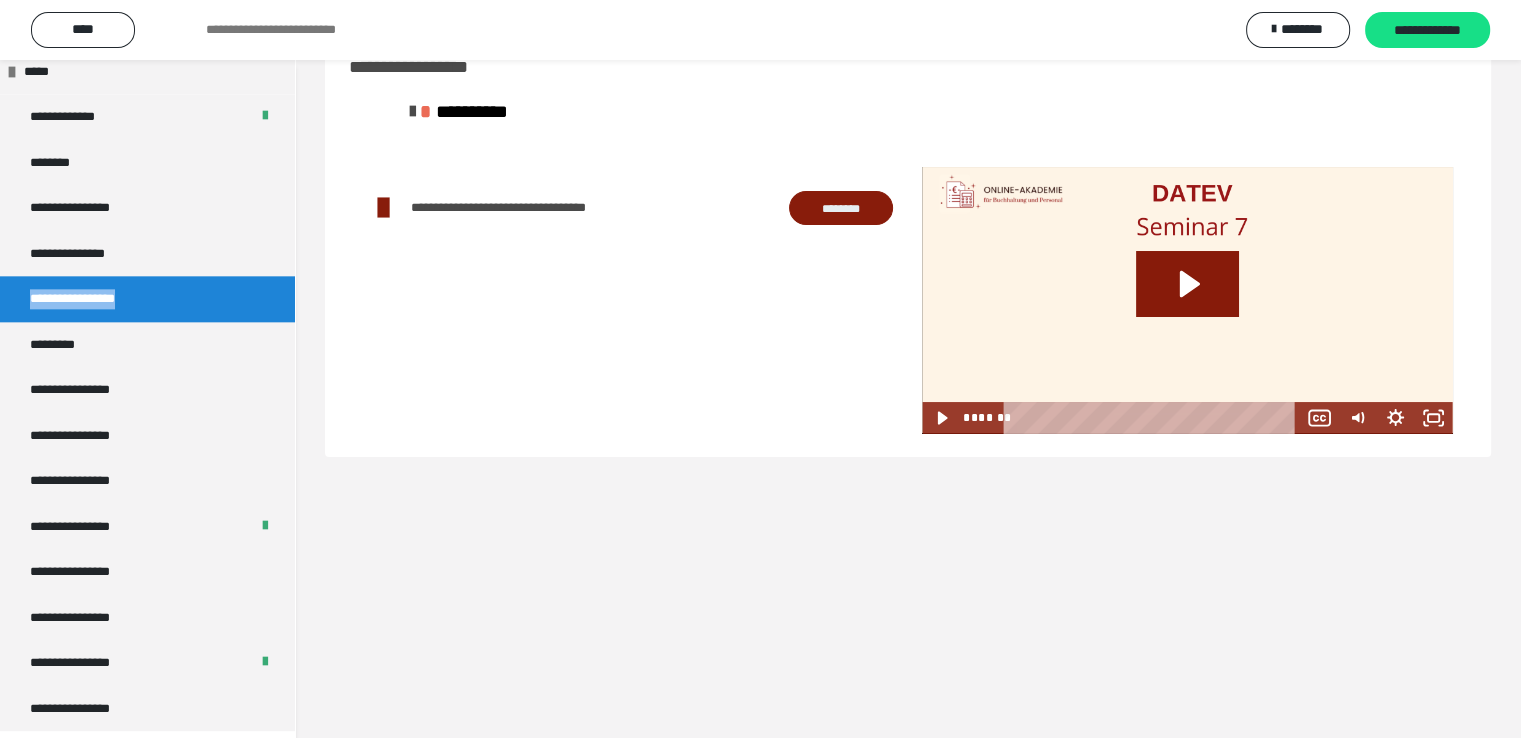 scroll, scrollTop: 0, scrollLeft: 0, axis: both 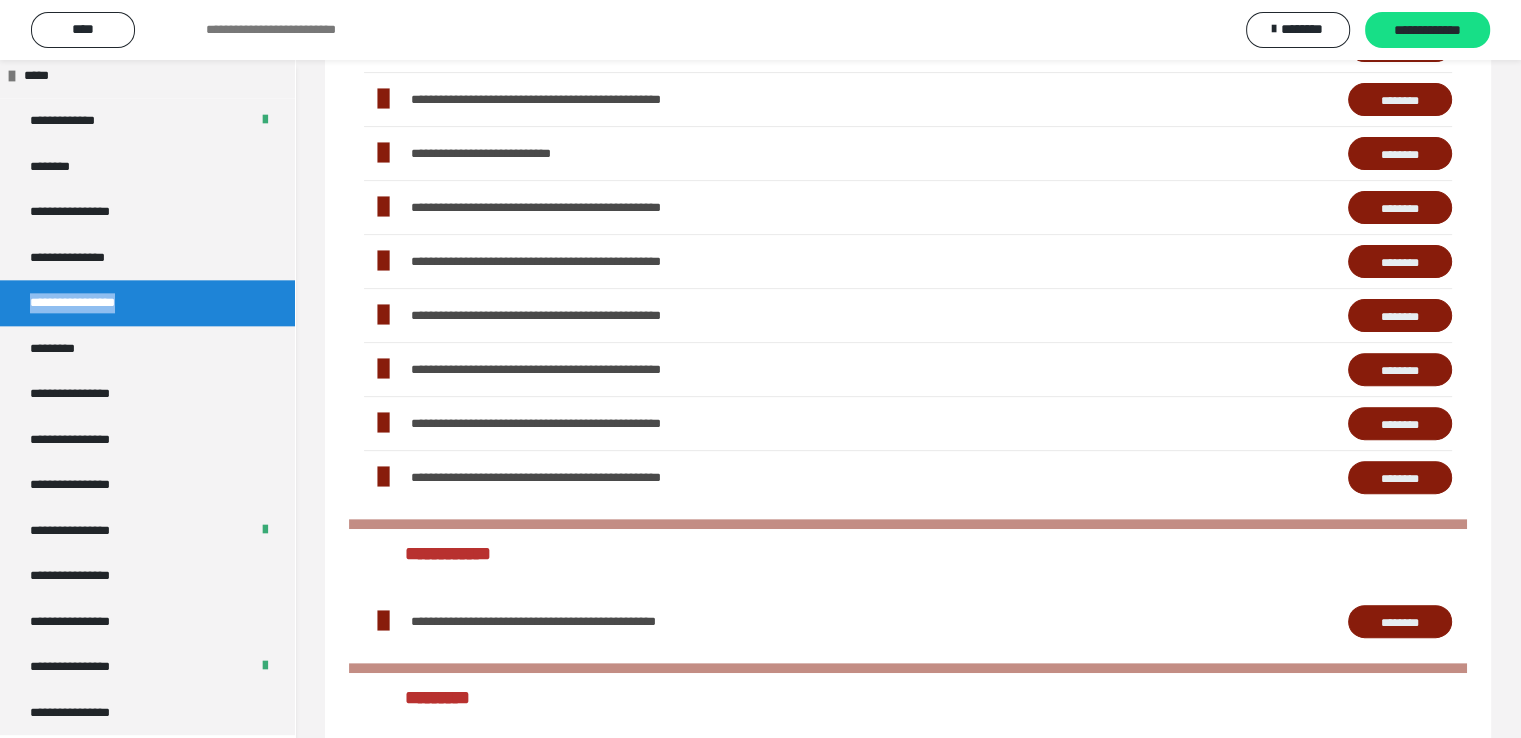 click on "********" at bounding box center (1400, 478) 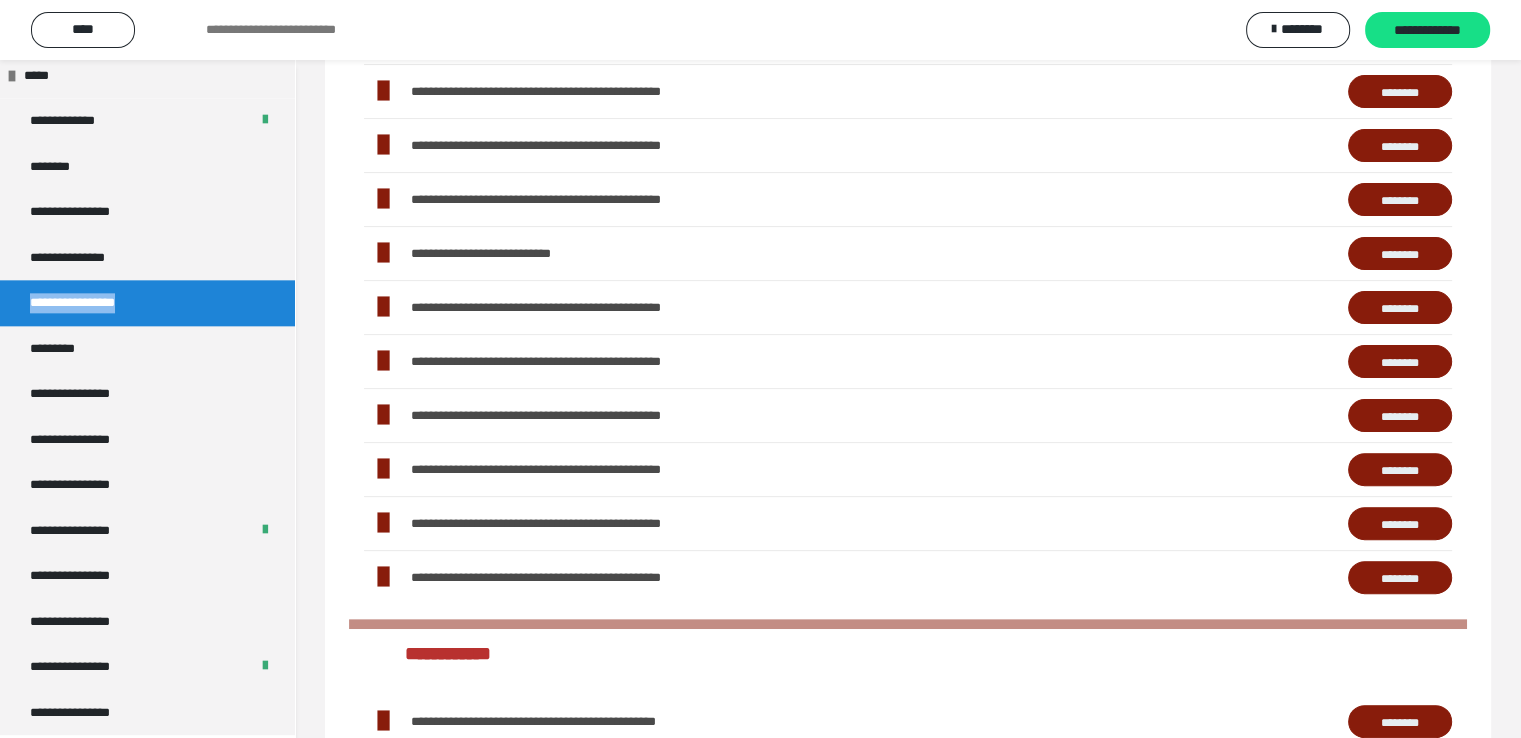 scroll, scrollTop: 400, scrollLeft: 0, axis: vertical 